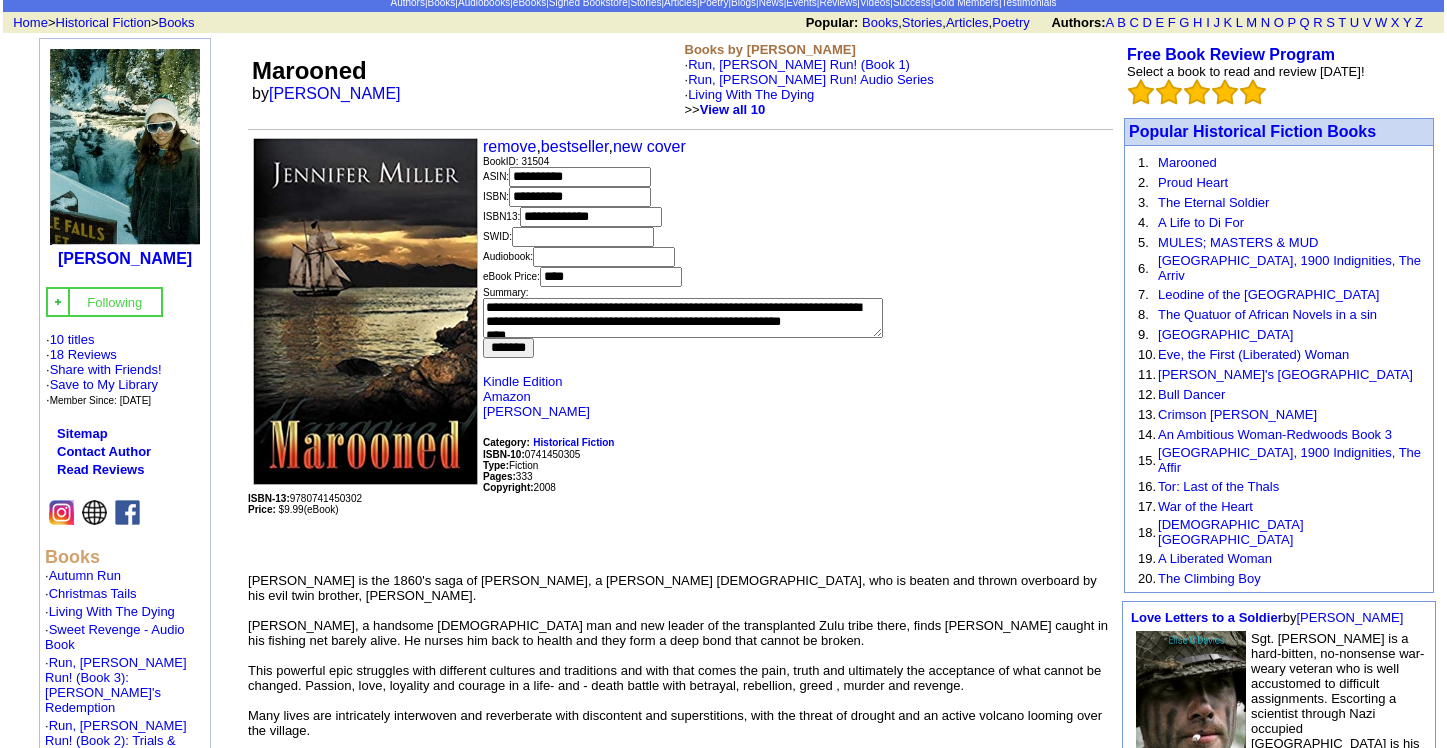 scroll, scrollTop: 0, scrollLeft: 0, axis: both 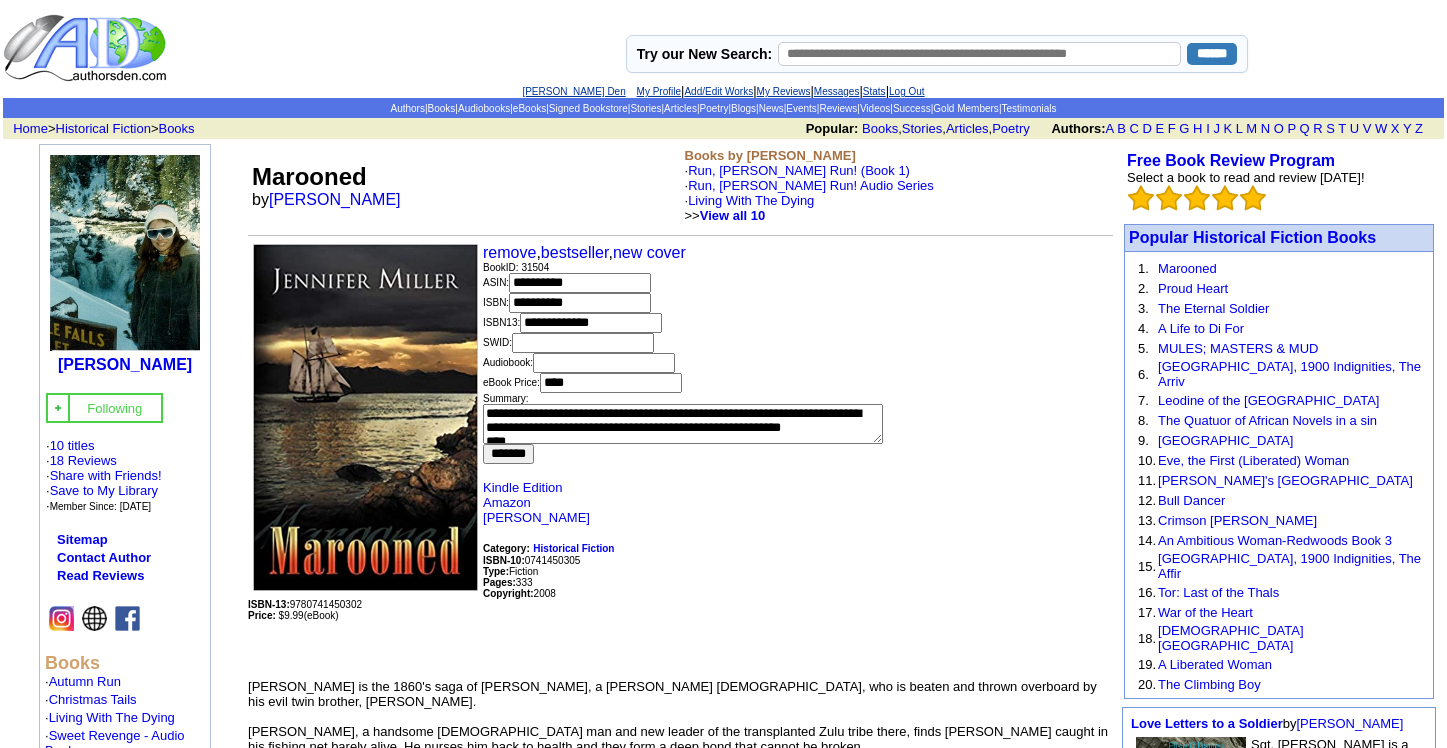 click on "Log Out" at bounding box center (907, 91) 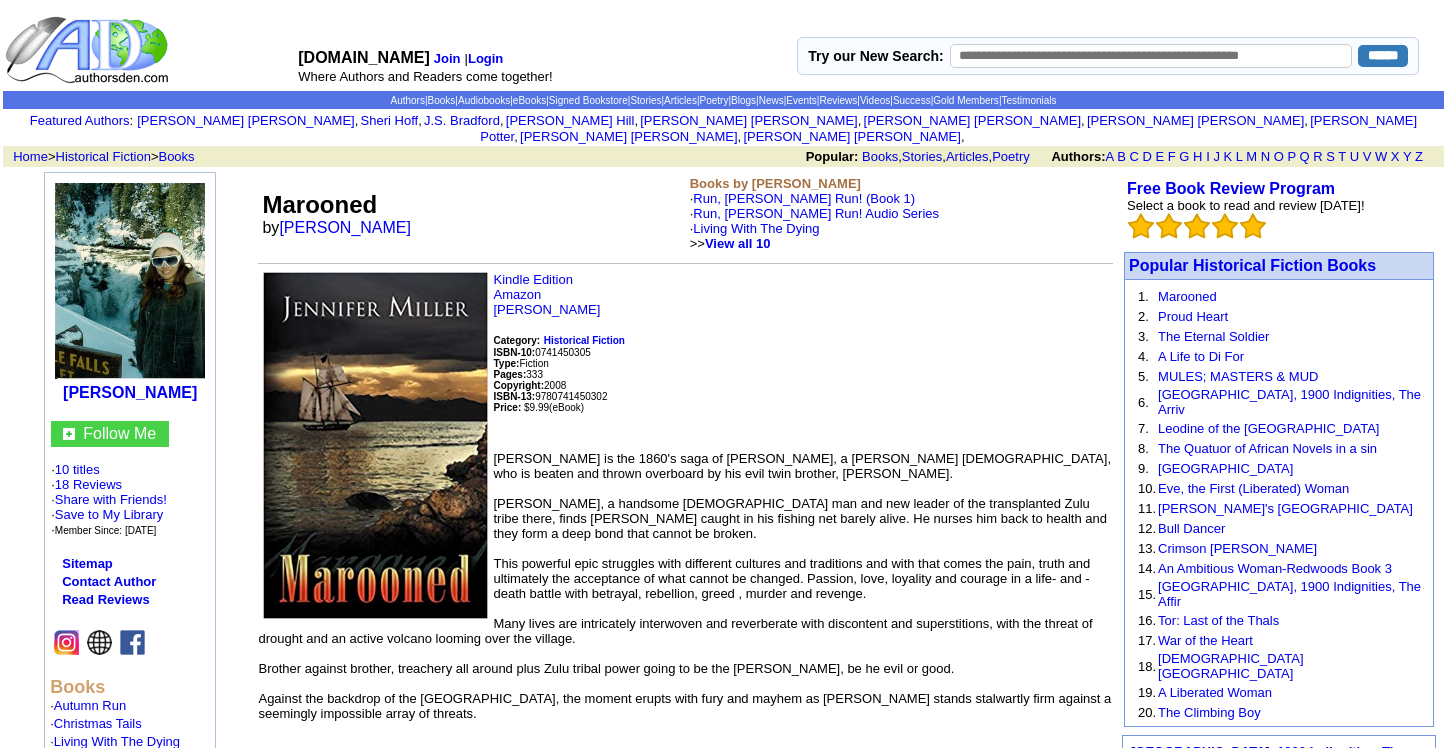 scroll, scrollTop: 0, scrollLeft: 0, axis: both 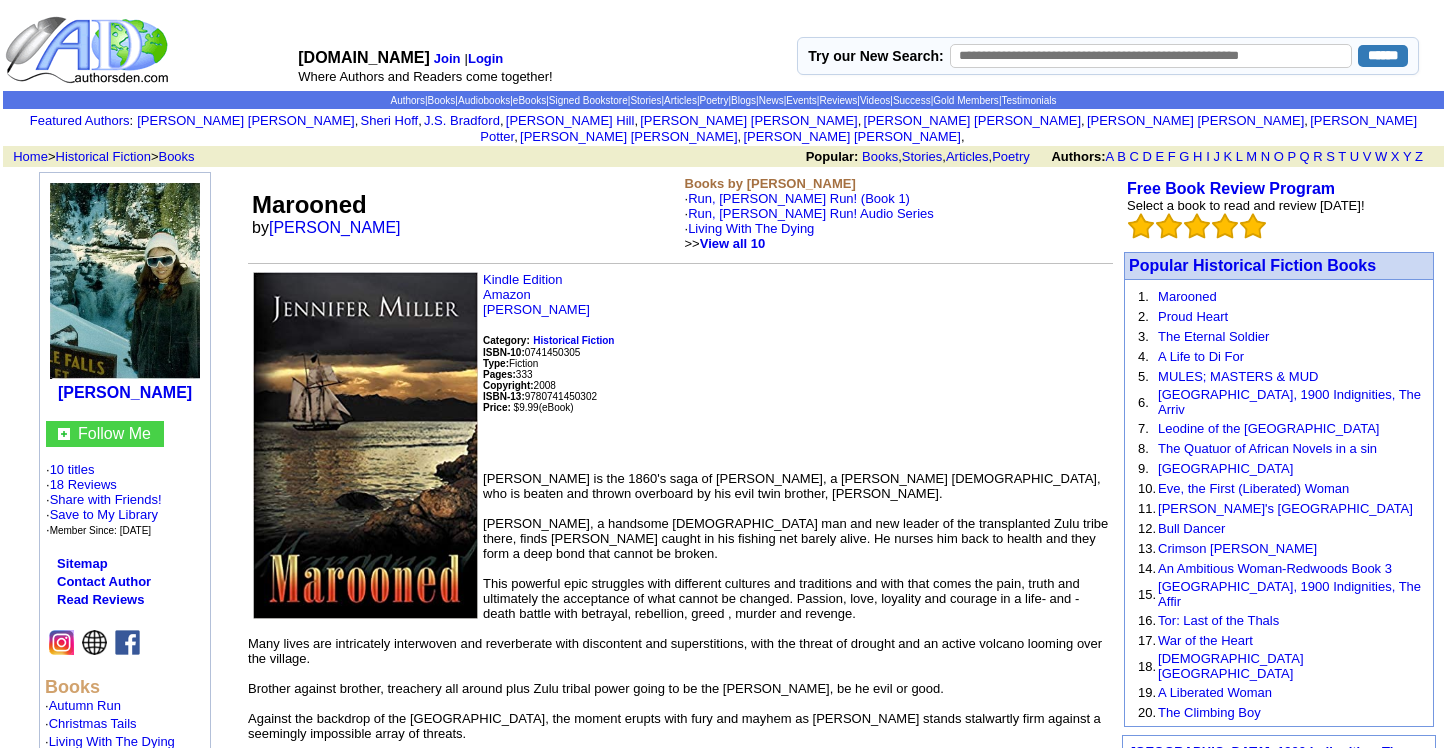 click on "Kindle Edition Amazon Jennifer Miller
Category:
Historical Fiction
ISBN-10:   0741450305
Type:  Fiction
Pages:  333
Copyright:  2008
ISBN-13:  9780741450302
Price:   $9.99  (eBook)" at bounding box center [680, 363] 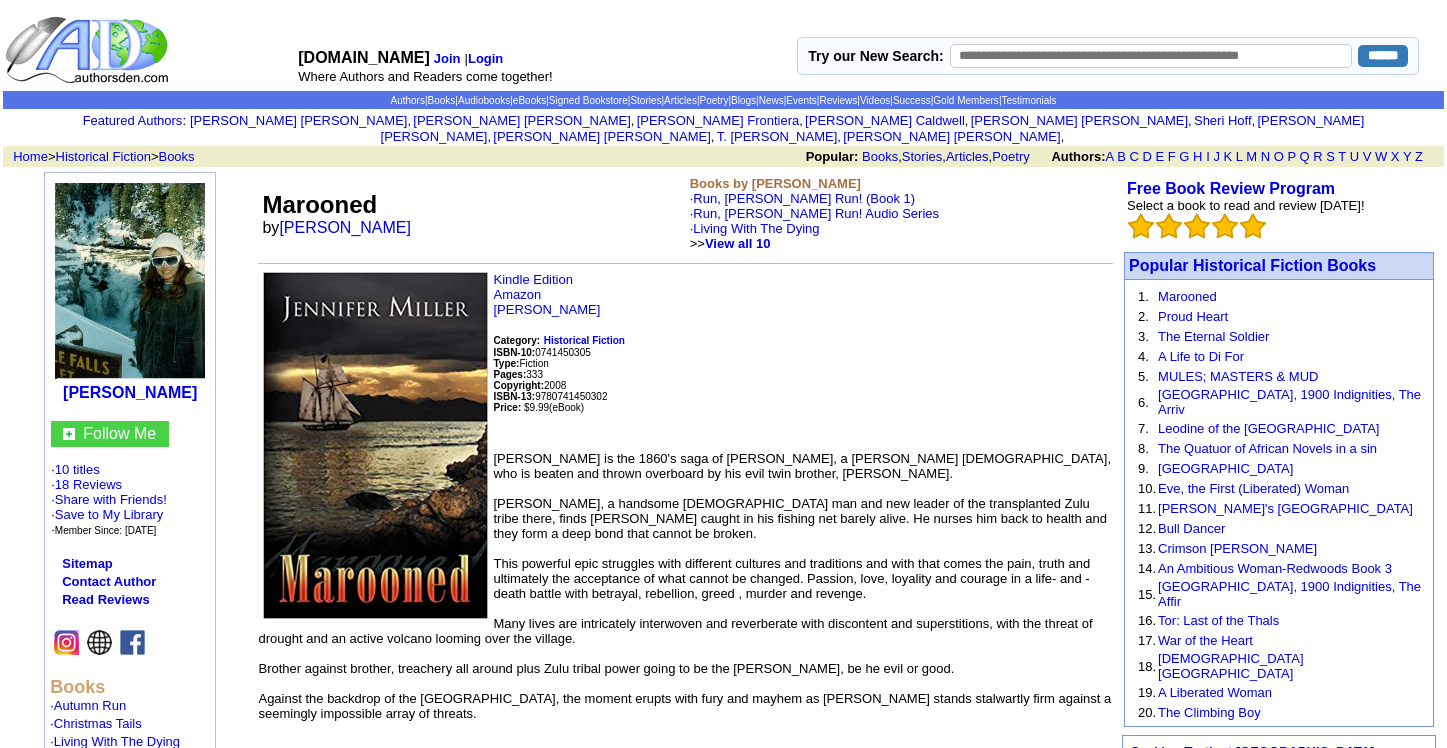 scroll, scrollTop: 0, scrollLeft: 0, axis: both 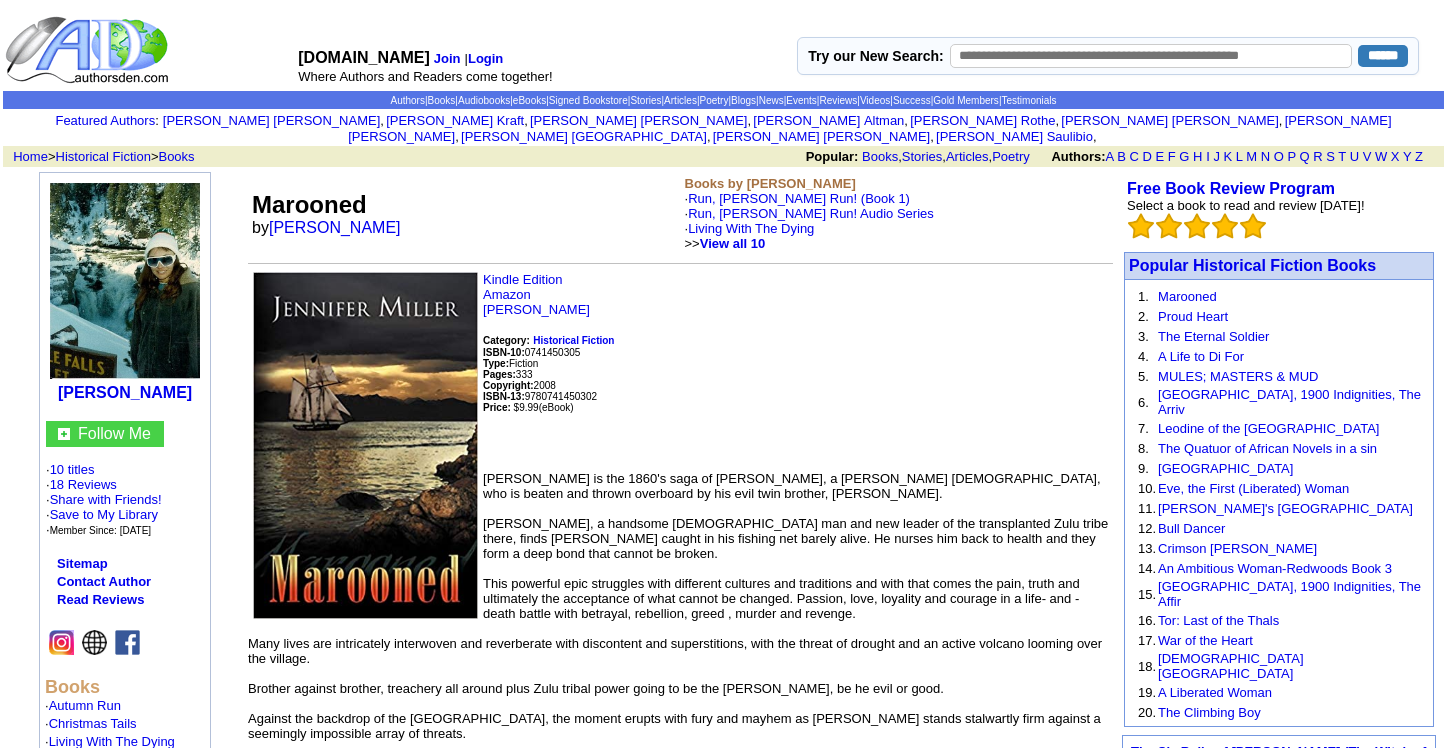 click 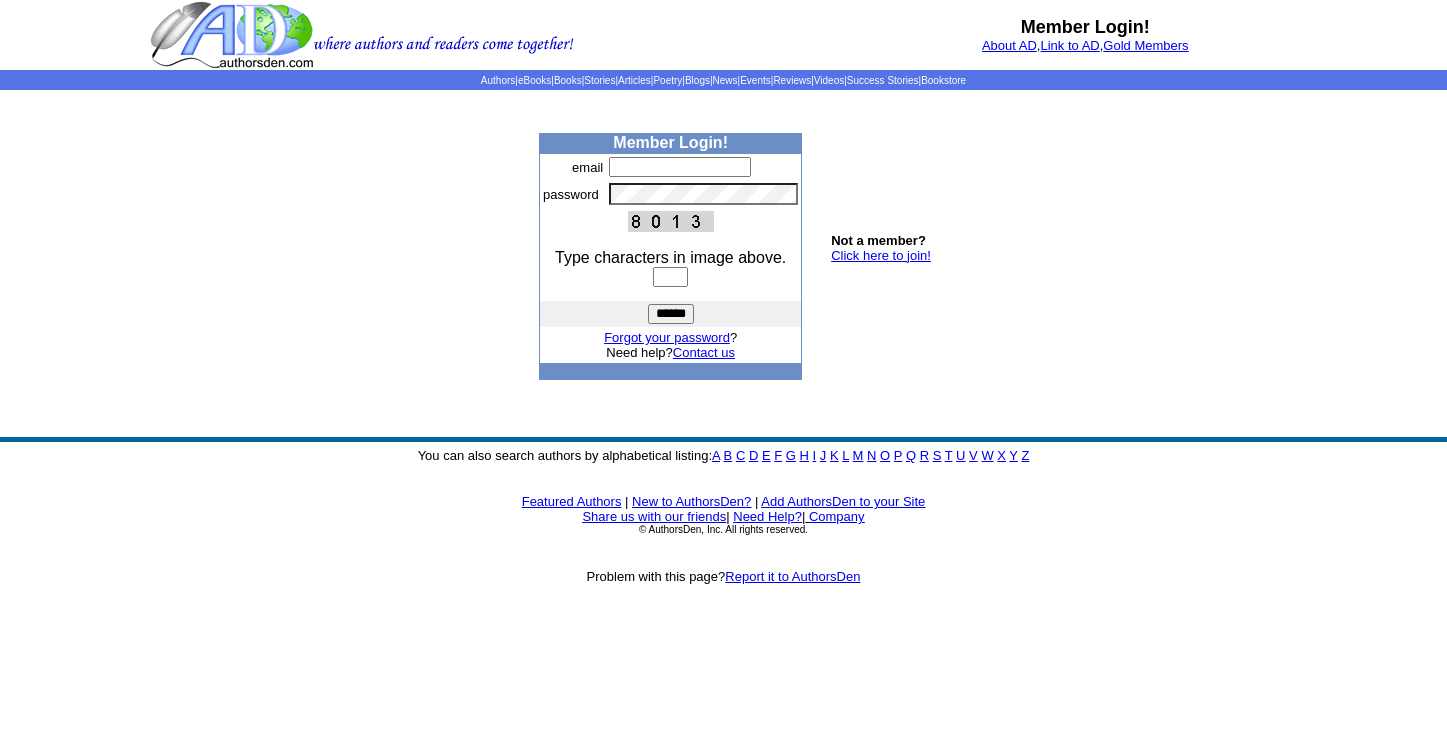 scroll, scrollTop: 0, scrollLeft: 0, axis: both 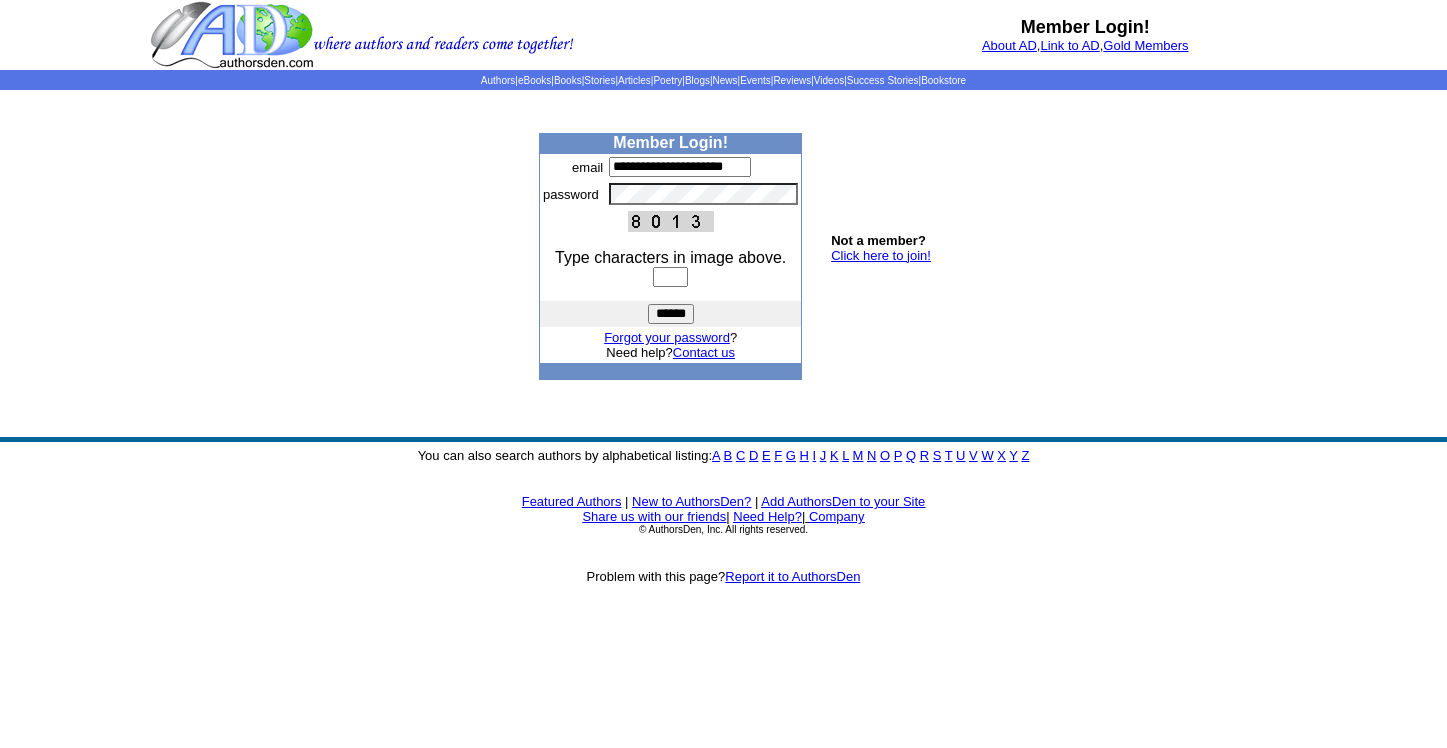 type on "**********" 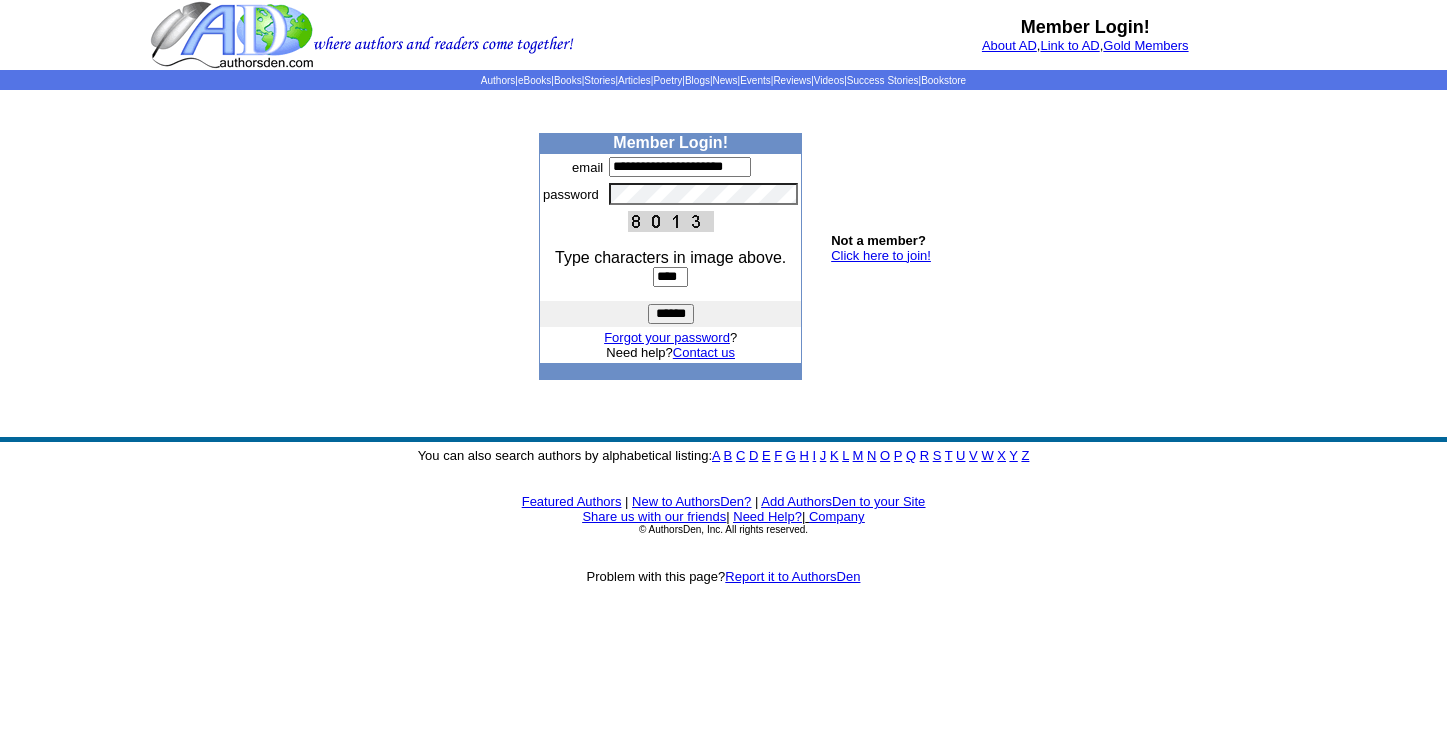 type on "****" 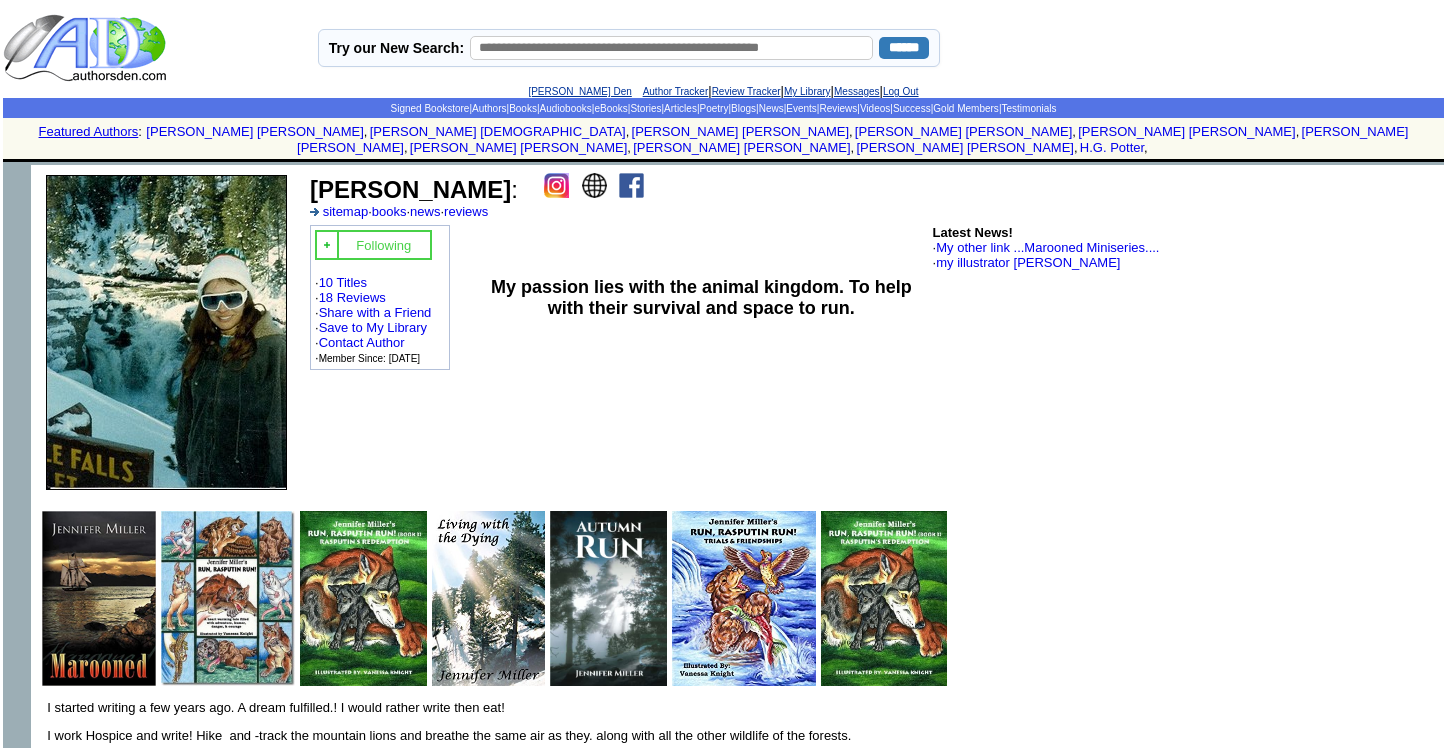 scroll, scrollTop: 0, scrollLeft: 0, axis: both 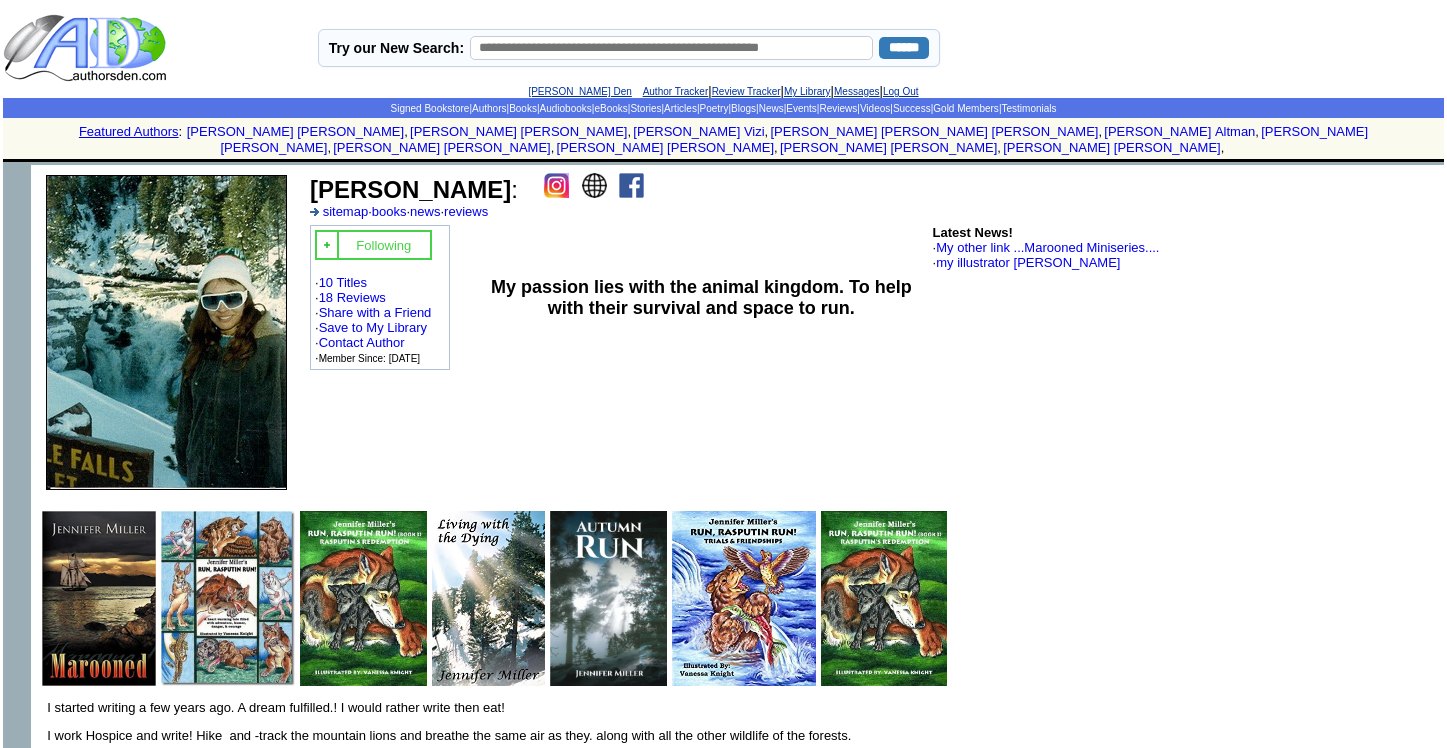 click on "Jennifer  Miller :
sitemap
·  books
·  news
·  reviews
Following
·  10 Titles
·  18 Reviews
·  Share with a Friend
·  Save to
My Library
·  Contact Author
·  Member Since: Feb, 2009
My passion lies with the animal kingdom. To help with their survival and space to run.
Latest News!
·  My other link ...Marooned Miniseries....  ·  my illustrator  Vanessa Knight Simek" at bounding box center (873, 332) 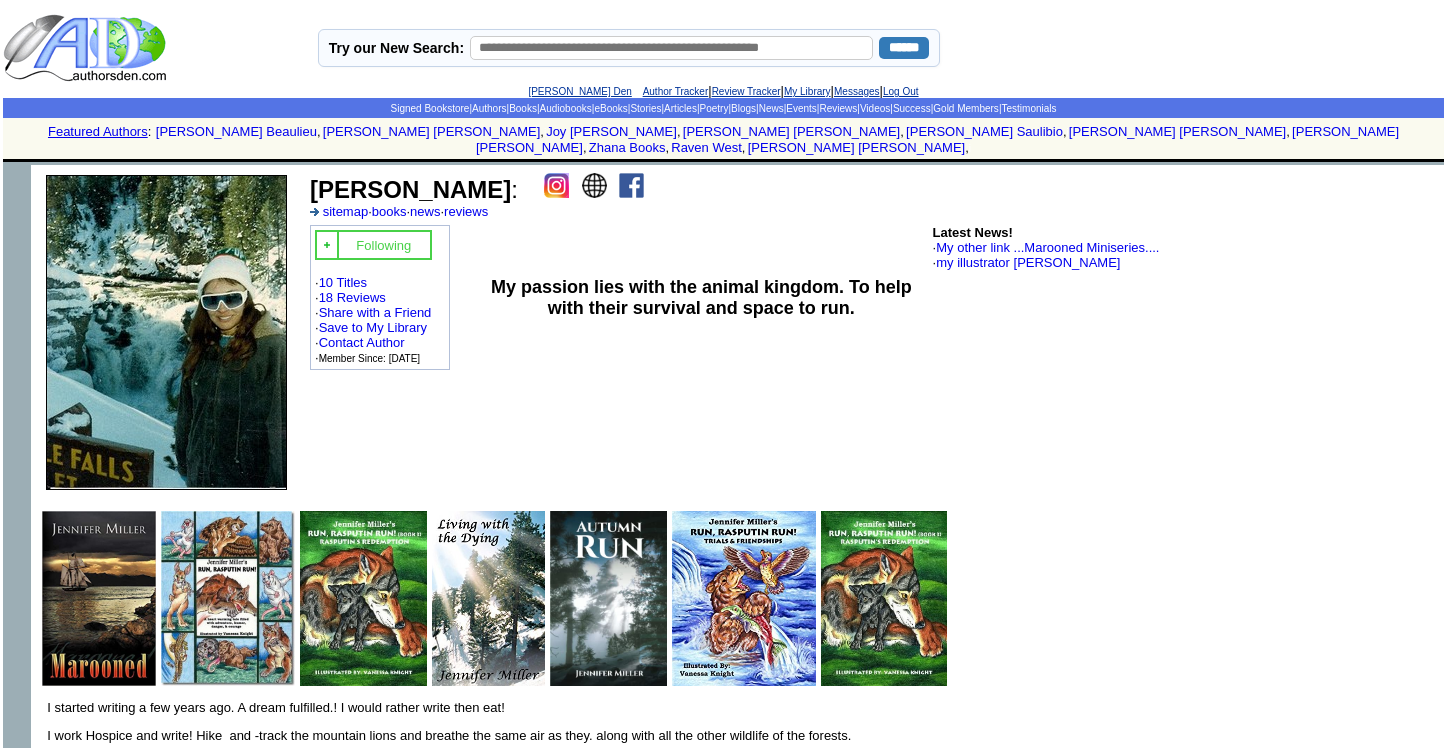 scroll, scrollTop: 0, scrollLeft: 0, axis: both 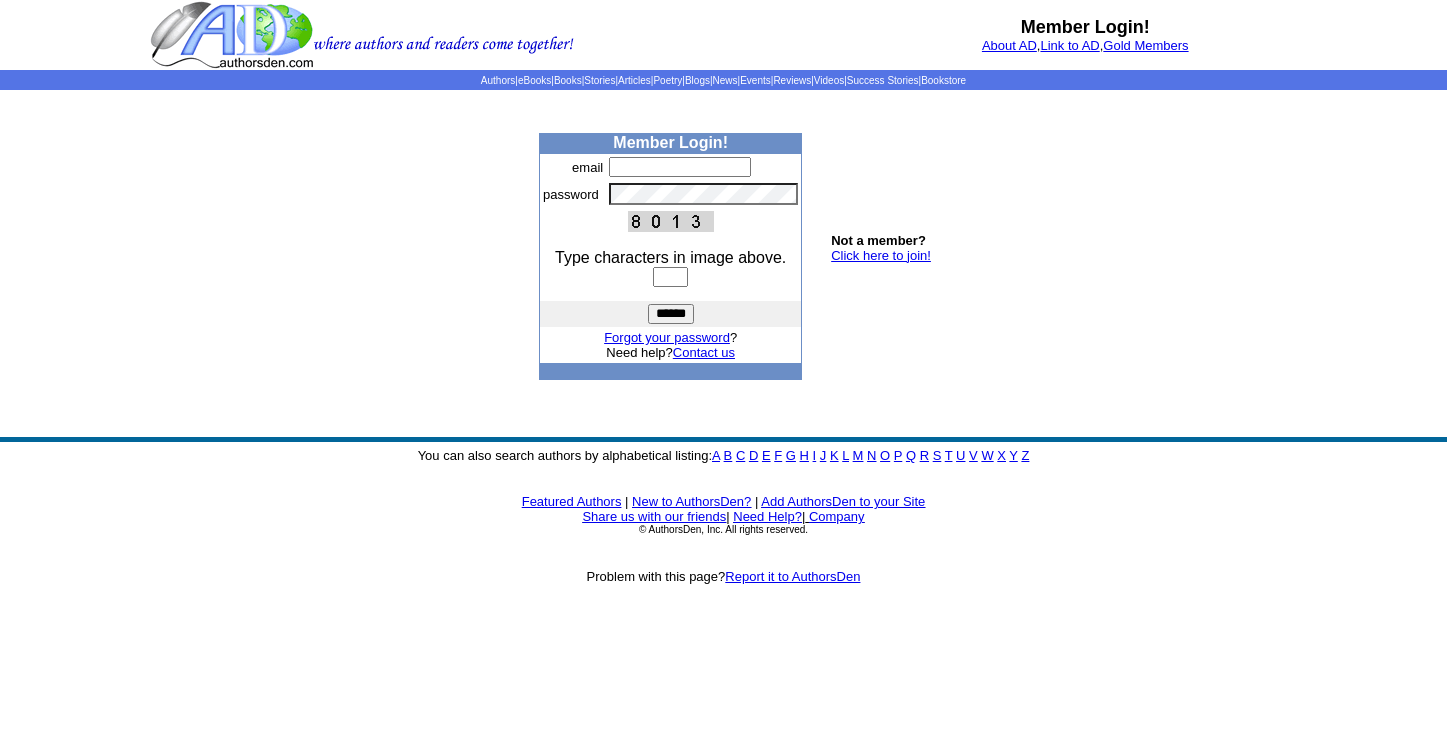 click at bounding box center (511, 253) 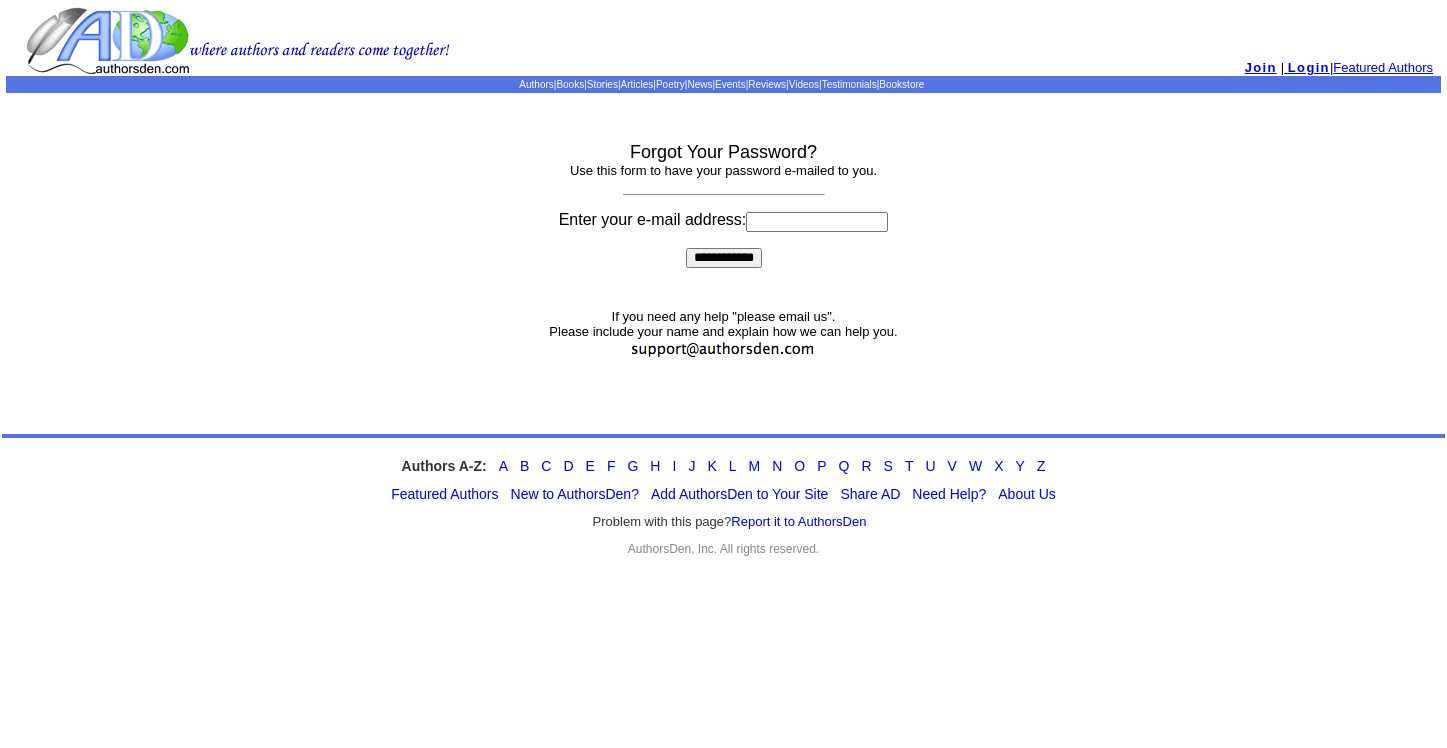 scroll, scrollTop: 0, scrollLeft: 0, axis: both 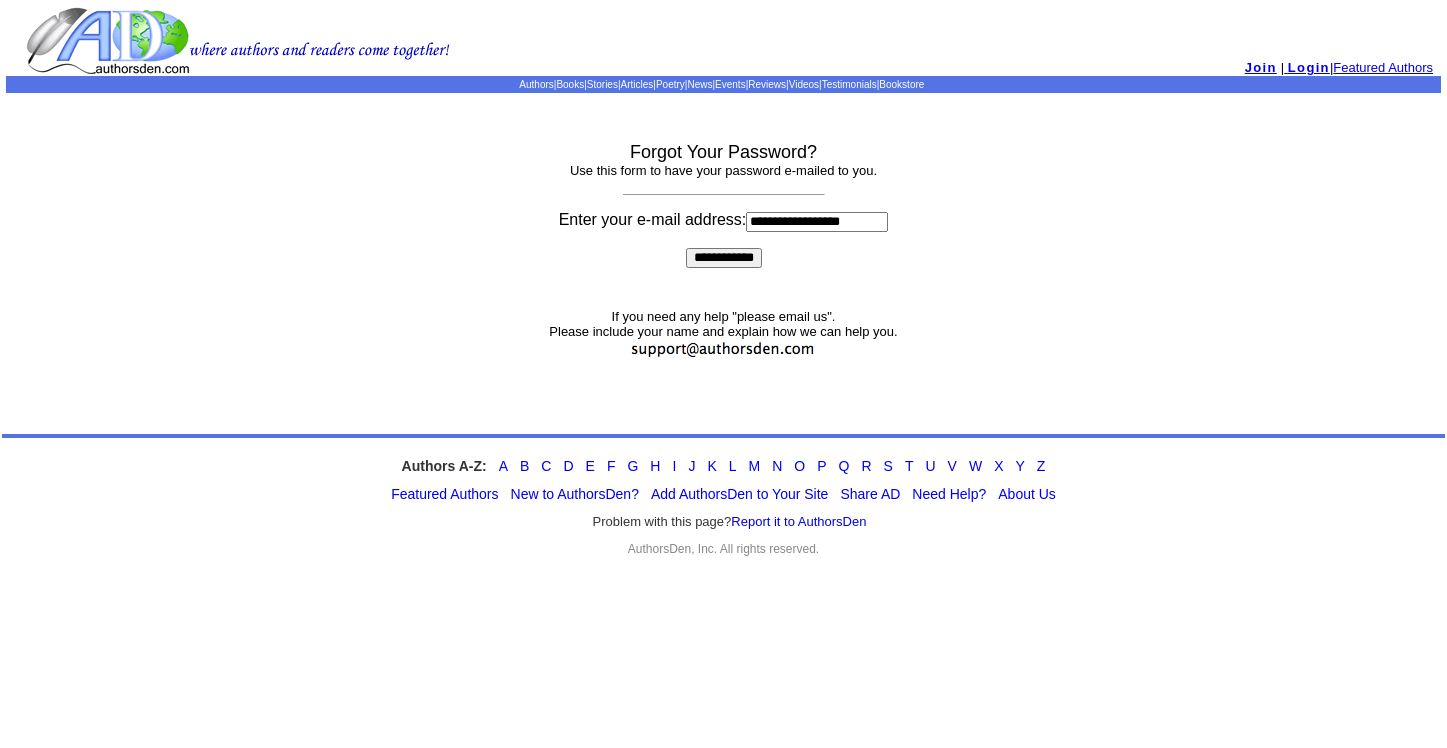 type on "**********" 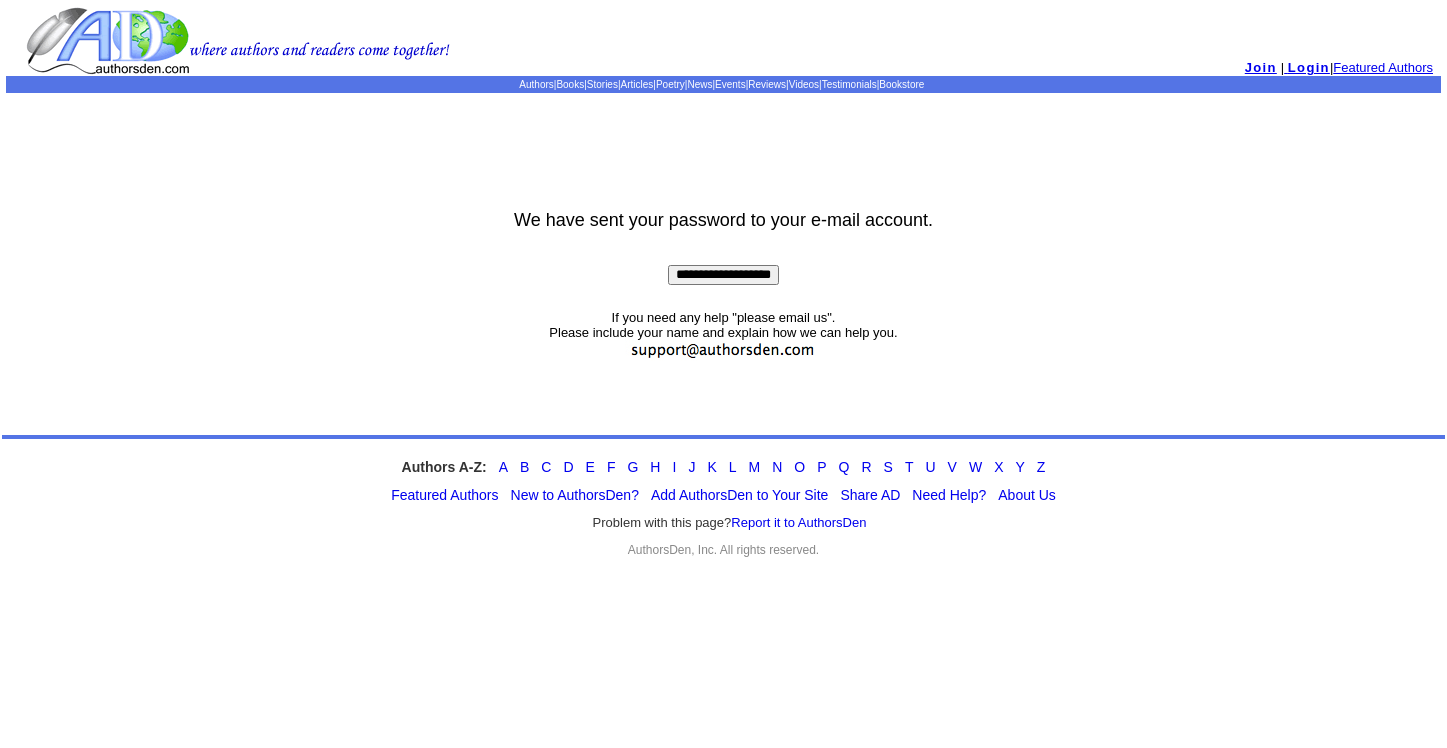 scroll, scrollTop: 0, scrollLeft: 0, axis: both 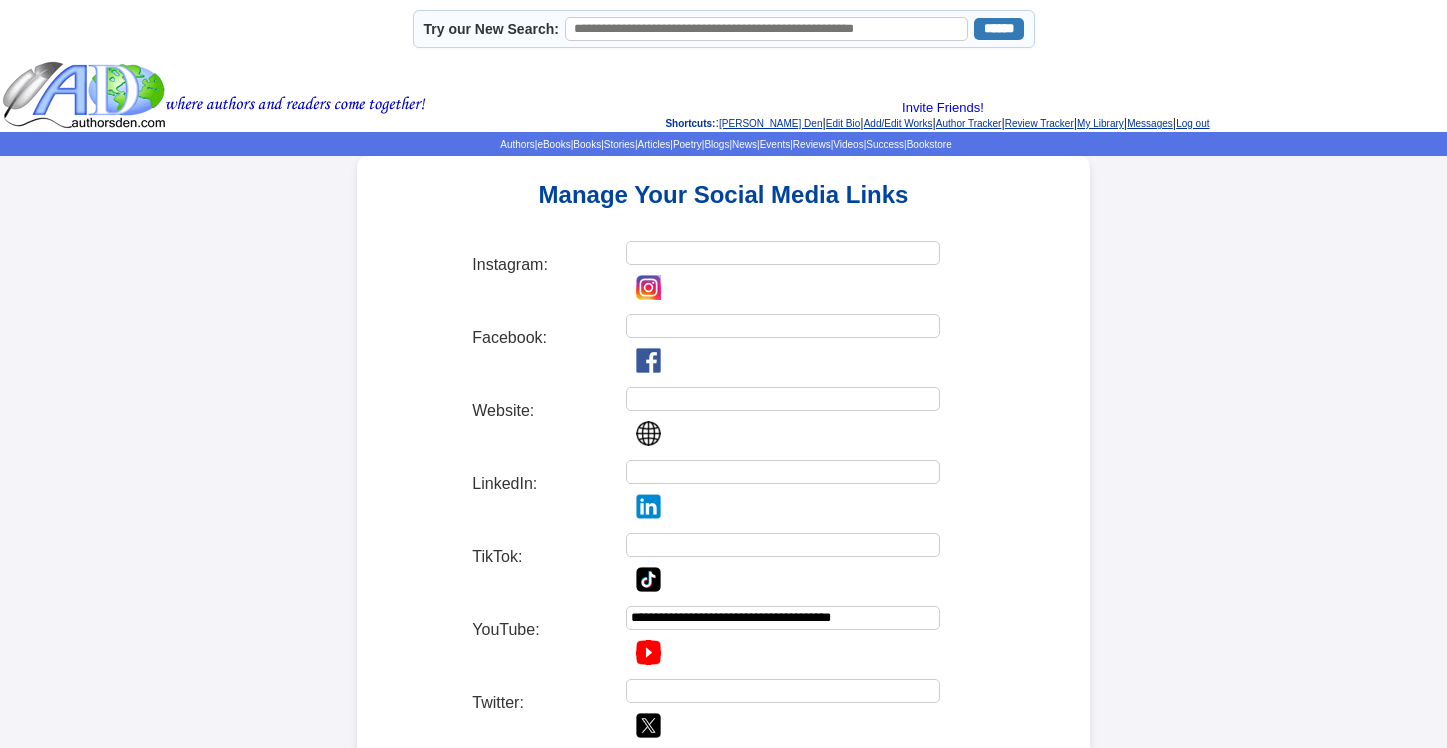 click on "**********" at bounding box center [783, 618] 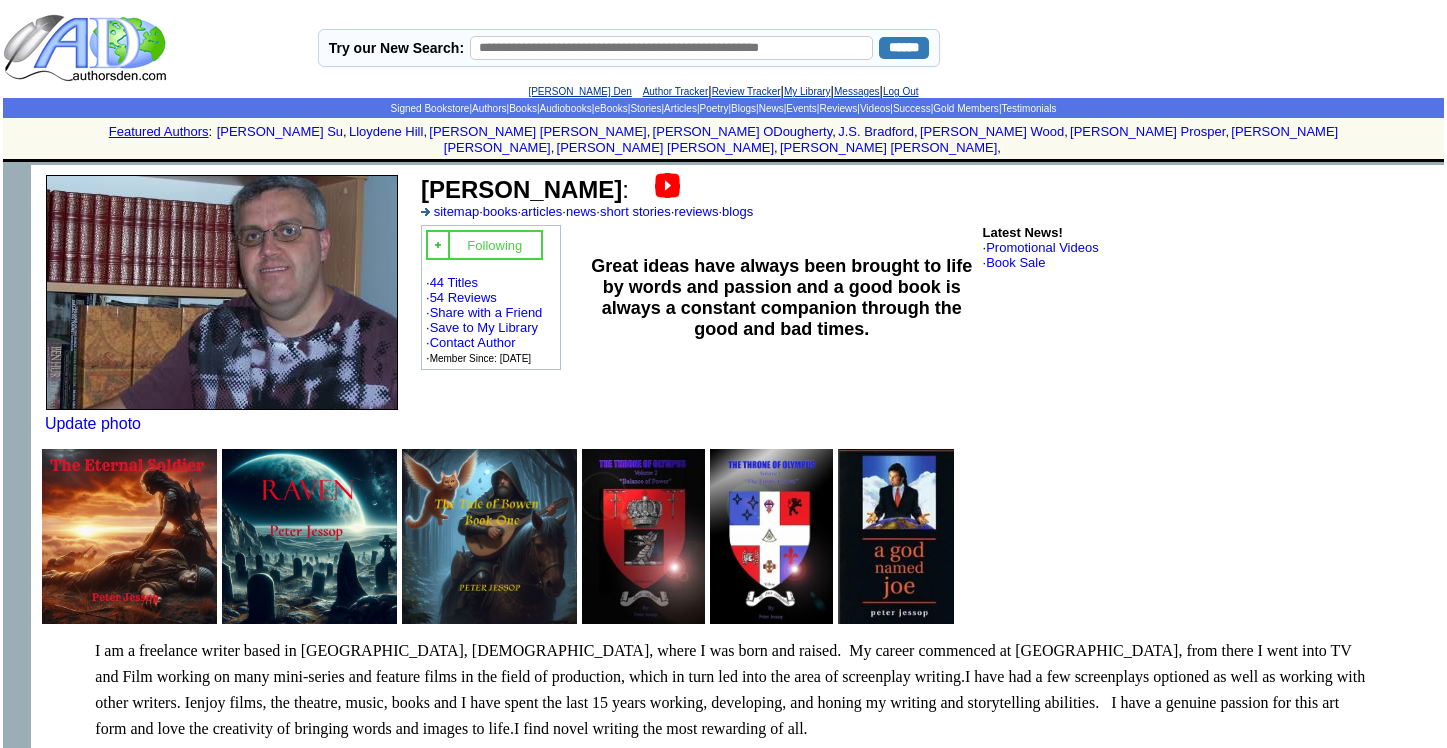 scroll, scrollTop: 0, scrollLeft: 0, axis: both 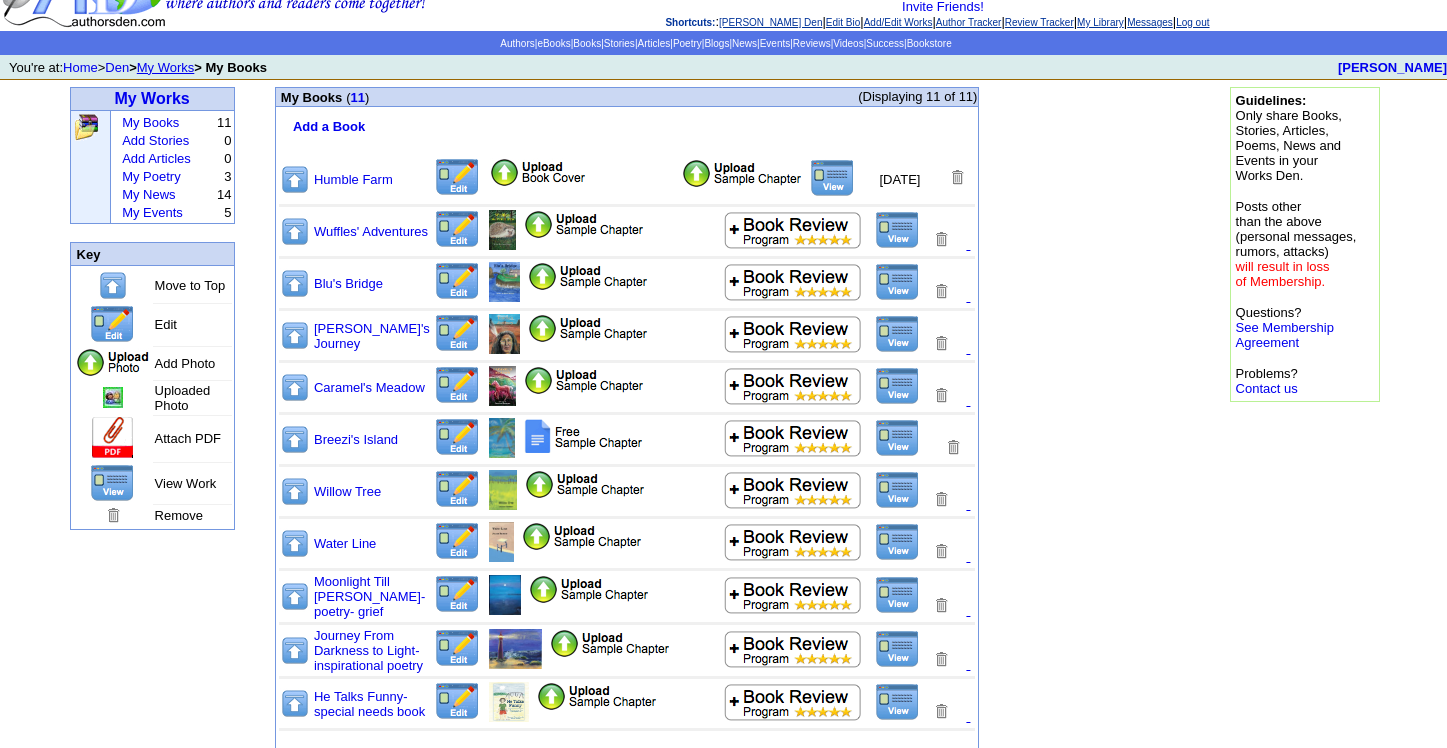 click at bounding box center (897, 438) 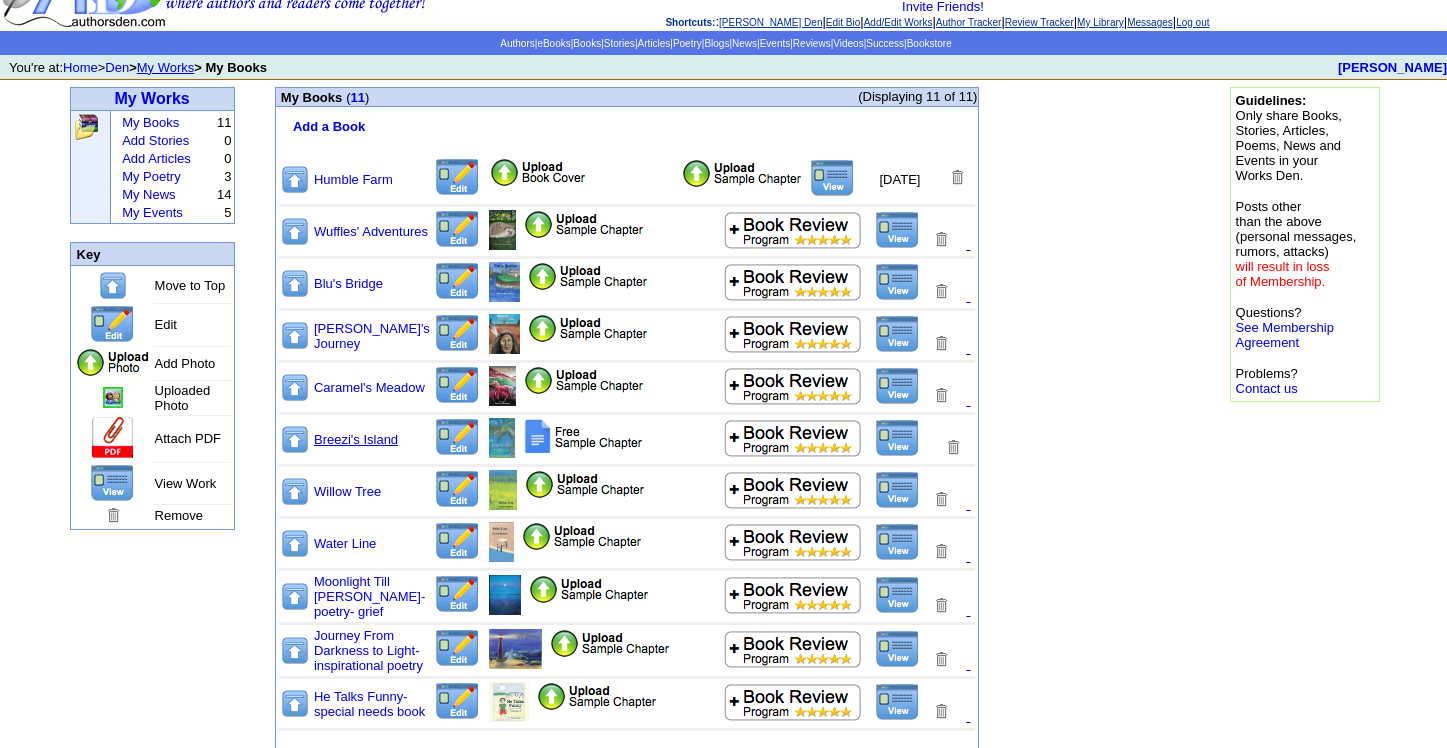 click on "Breezi's Island" at bounding box center (356, 439) 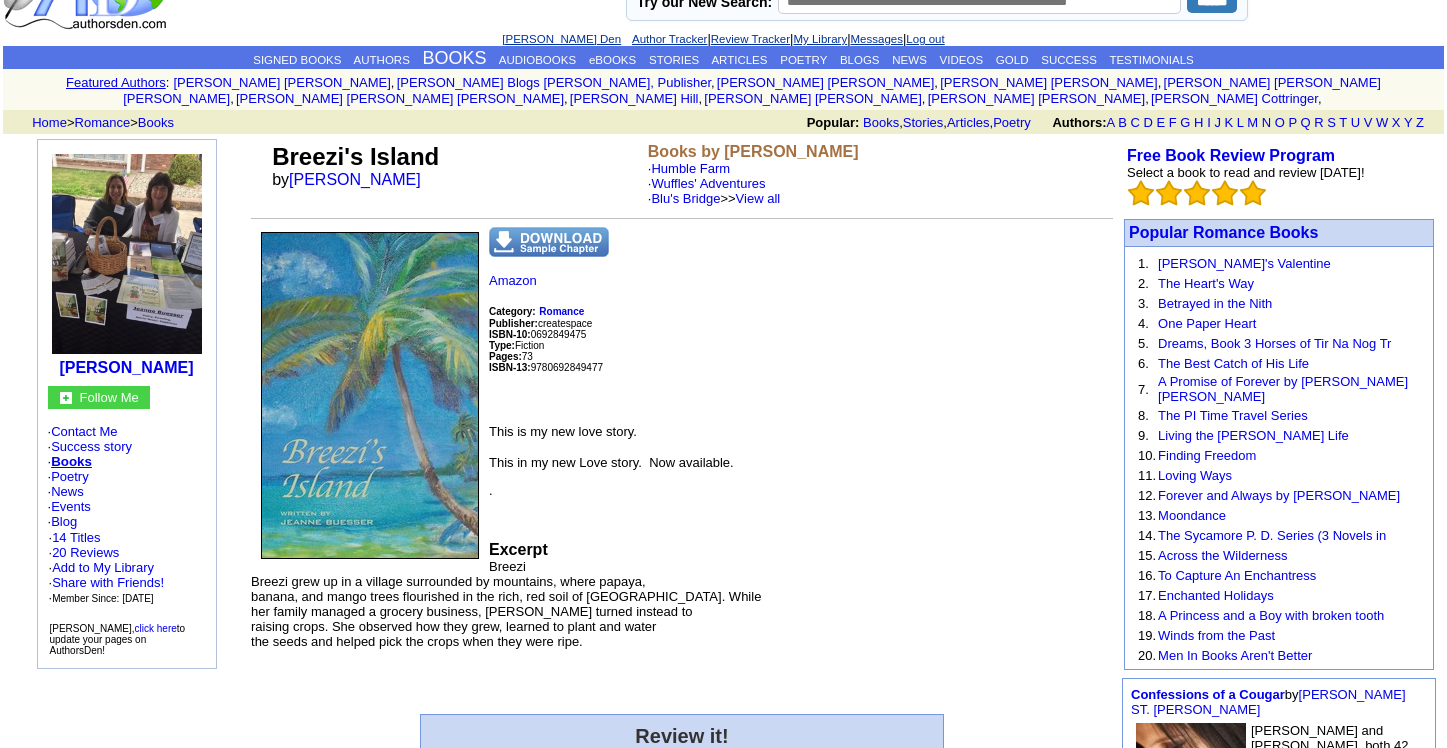scroll, scrollTop: 0, scrollLeft: 0, axis: both 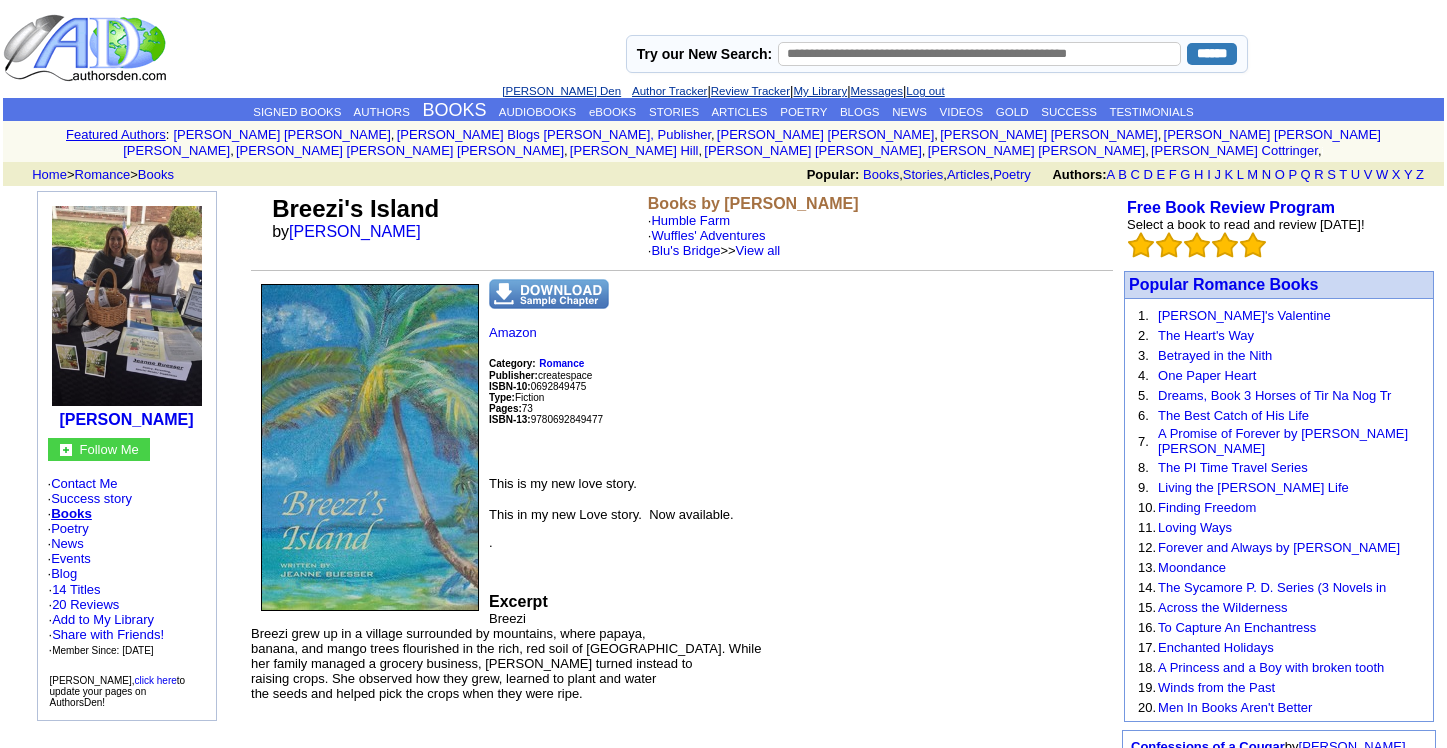 click at bounding box center (549, 294) 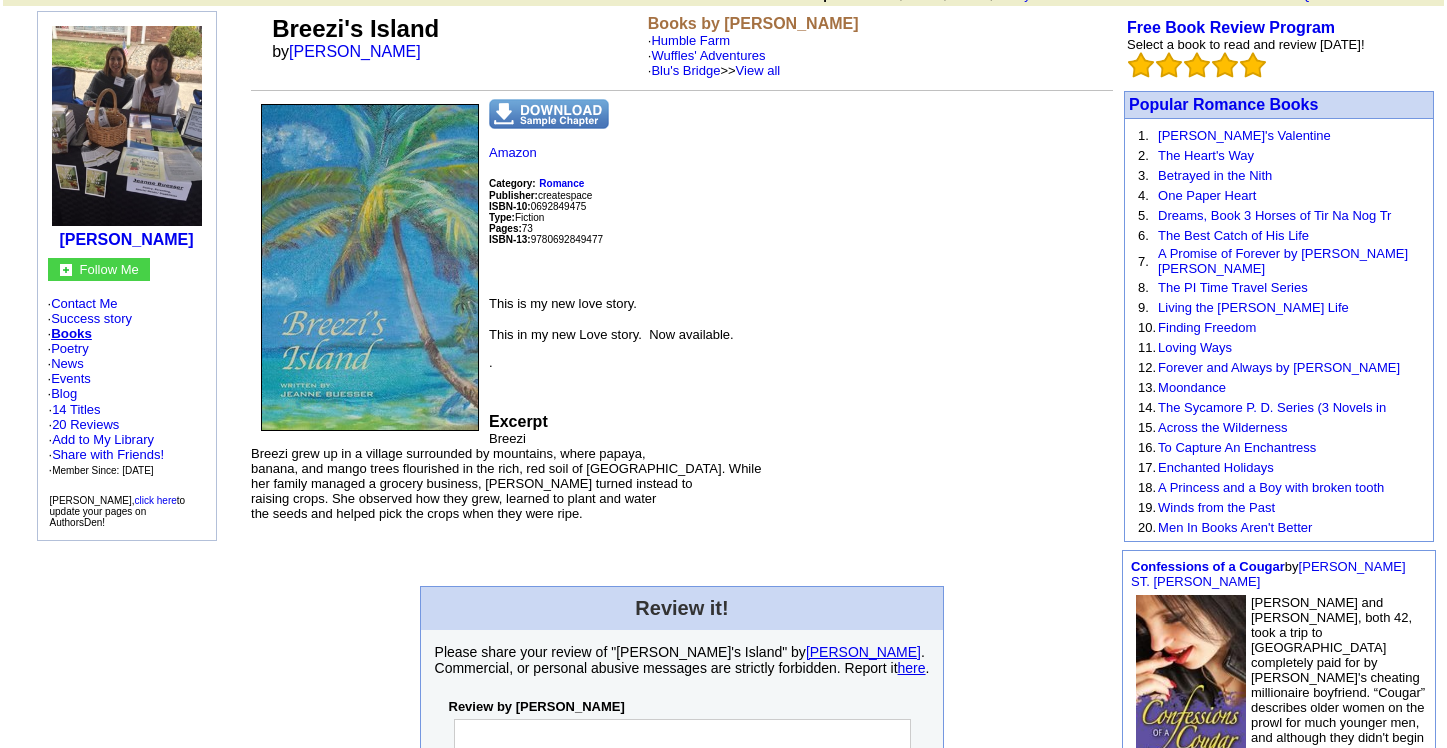 scroll, scrollTop: 268, scrollLeft: 0, axis: vertical 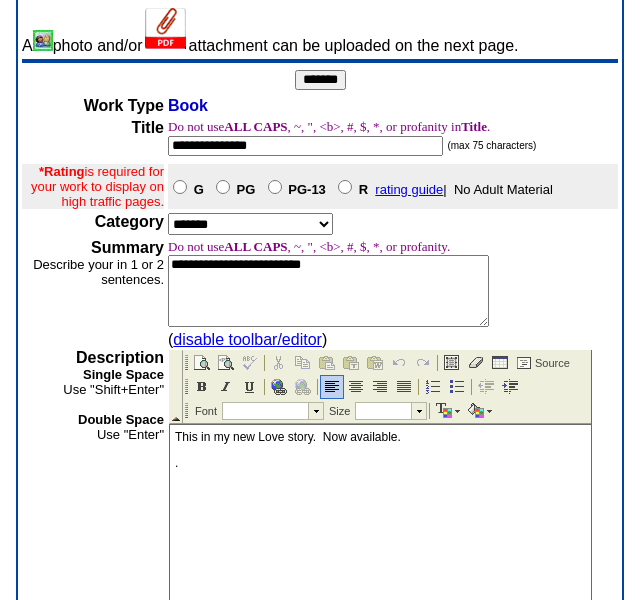 click on "**********" at bounding box center [328, 291] 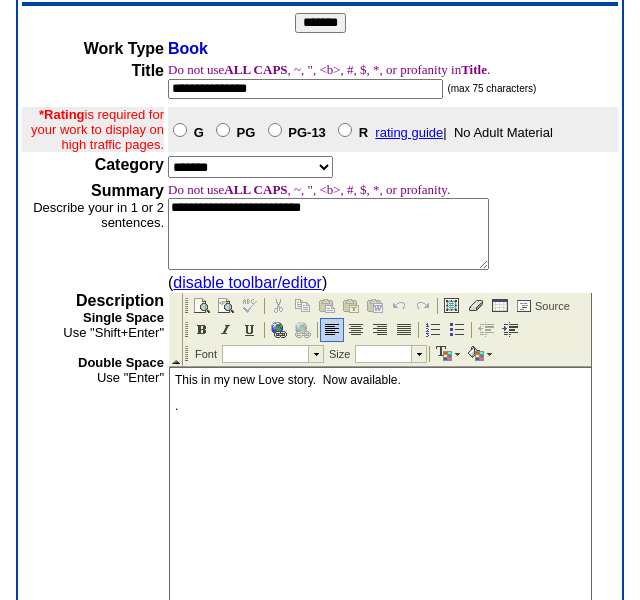 scroll, scrollTop: 118, scrollLeft: 0, axis: vertical 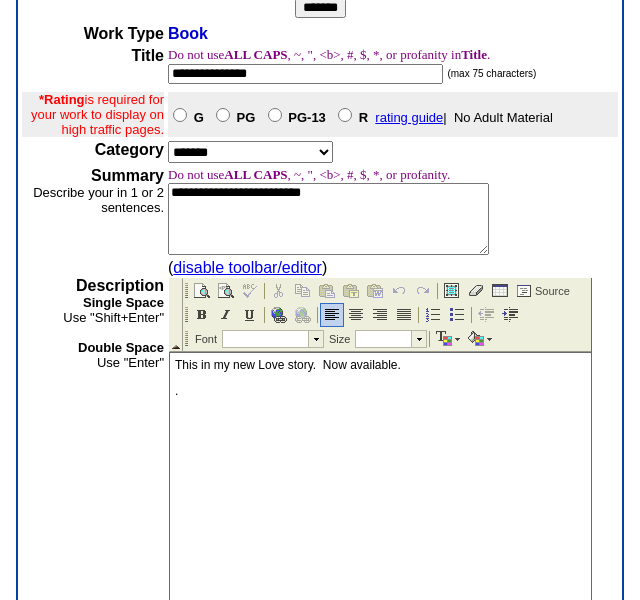 click on "." at bounding box center [380, 391] 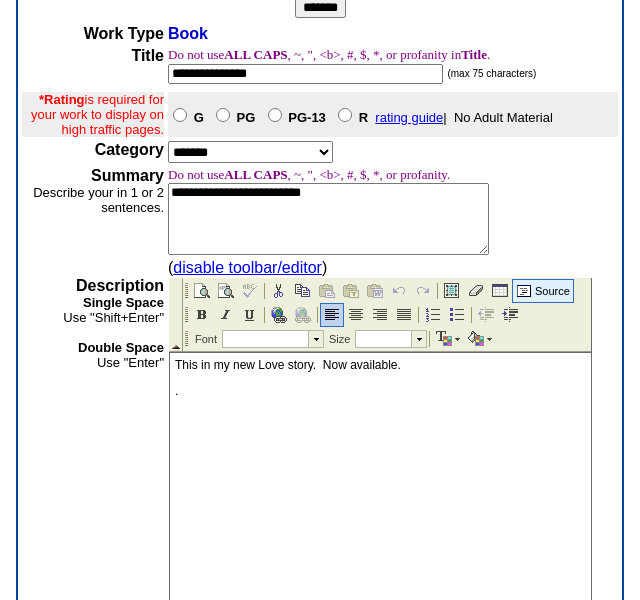 click on "Source" at bounding box center (552, 291) 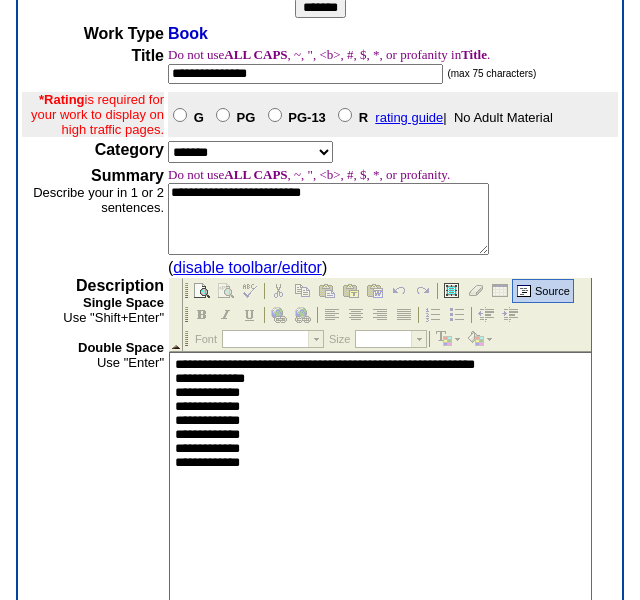 click on "Source" at bounding box center [552, 291] 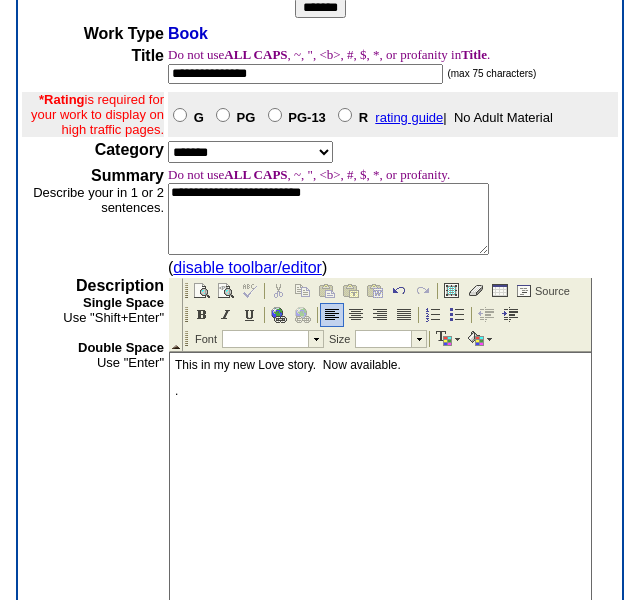 scroll, scrollTop: 0, scrollLeft: 0, axis: both 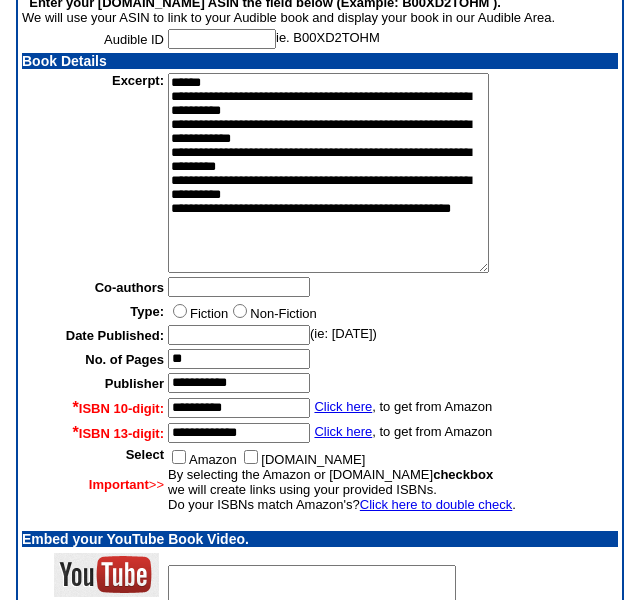 click on "**********" at bounding box center [328, 173] 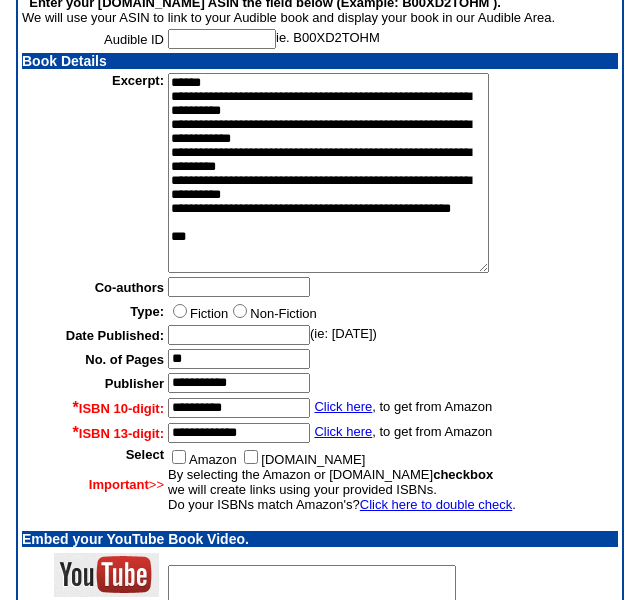 scroll, scrollTop: 30, scrollLeft: 0, axis: vertical 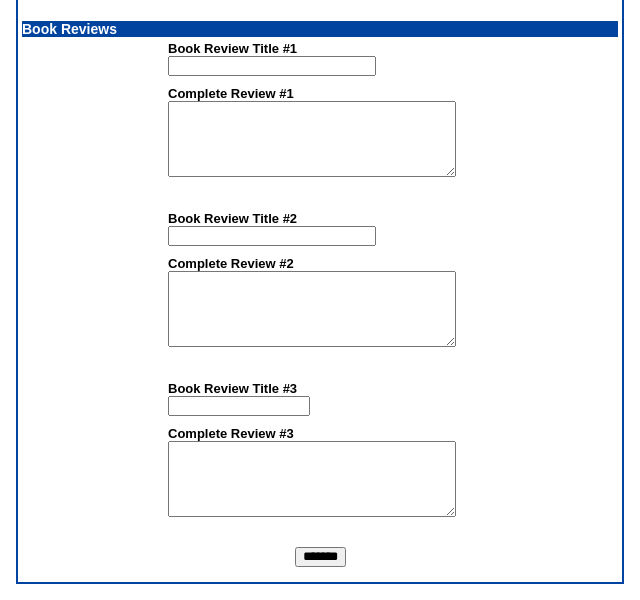 type on "**********" 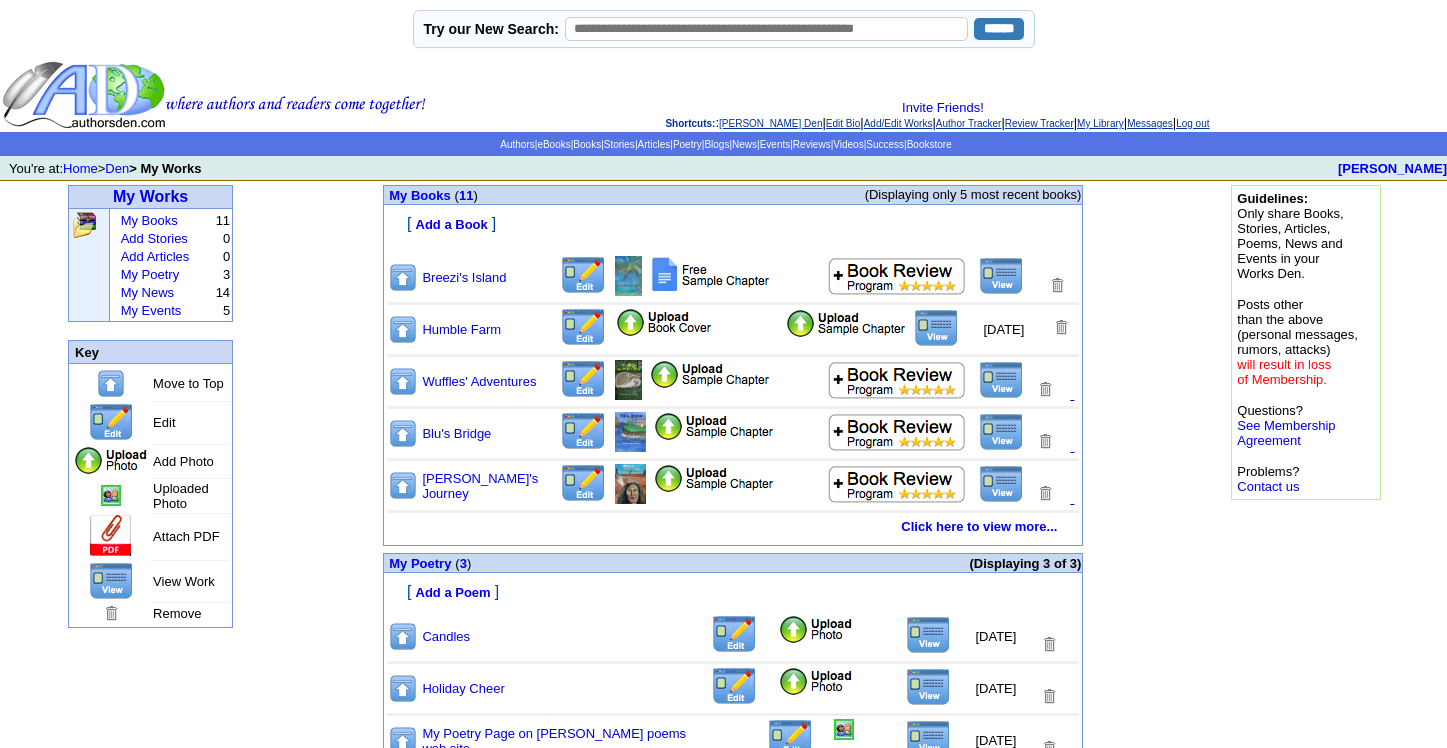 scroll, scrollTop: 0, scrollLeft: 0, axis: both 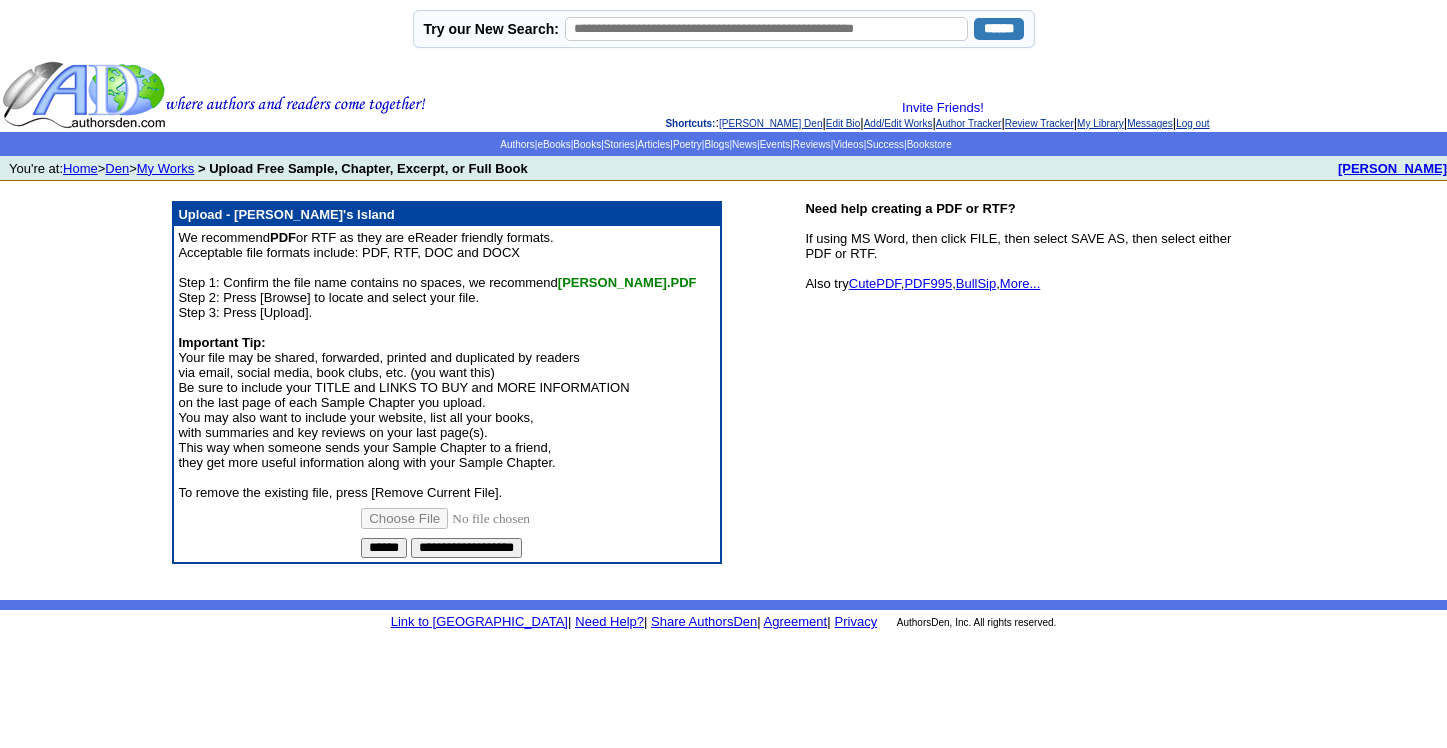 click on "**********" at bounding box center (466, 548) 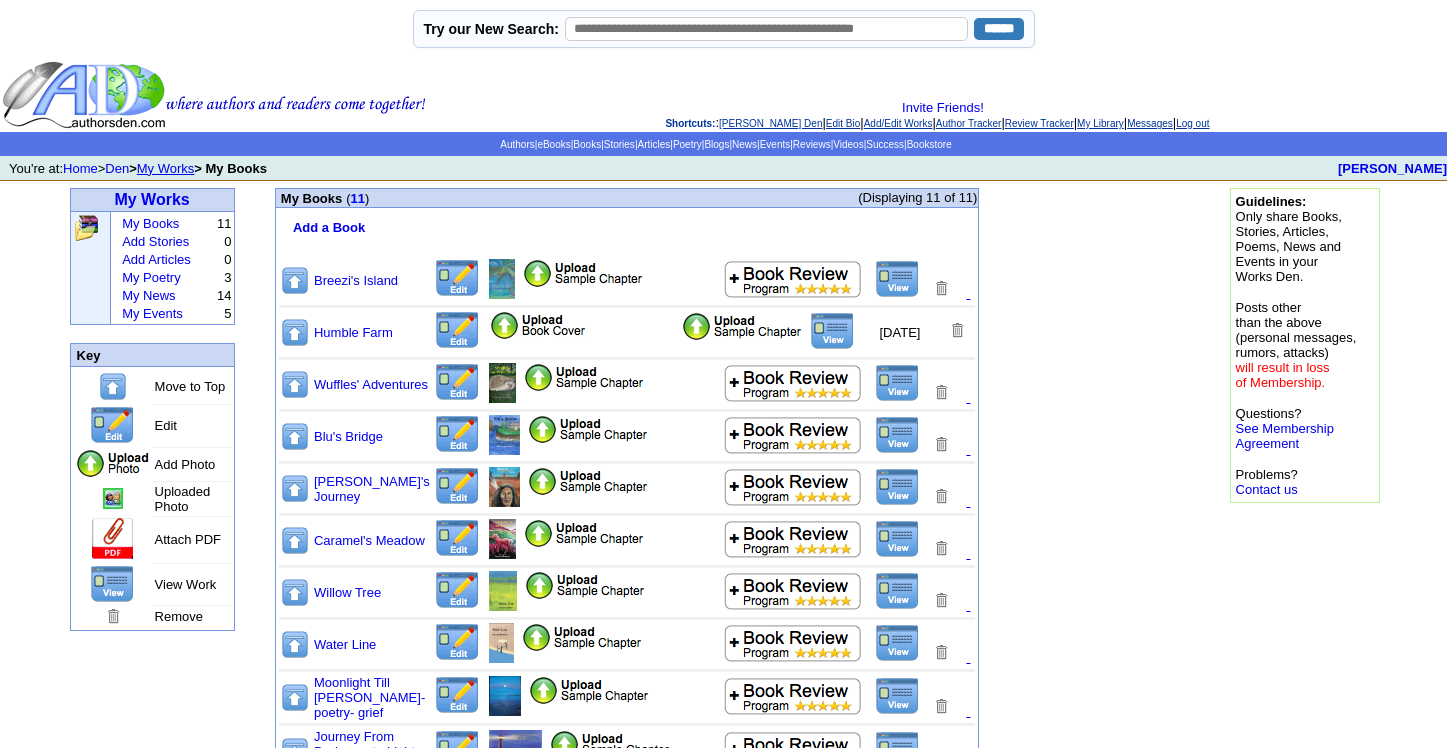 scroll, scrollTop: 0, scrollLeft: 0, axis: both 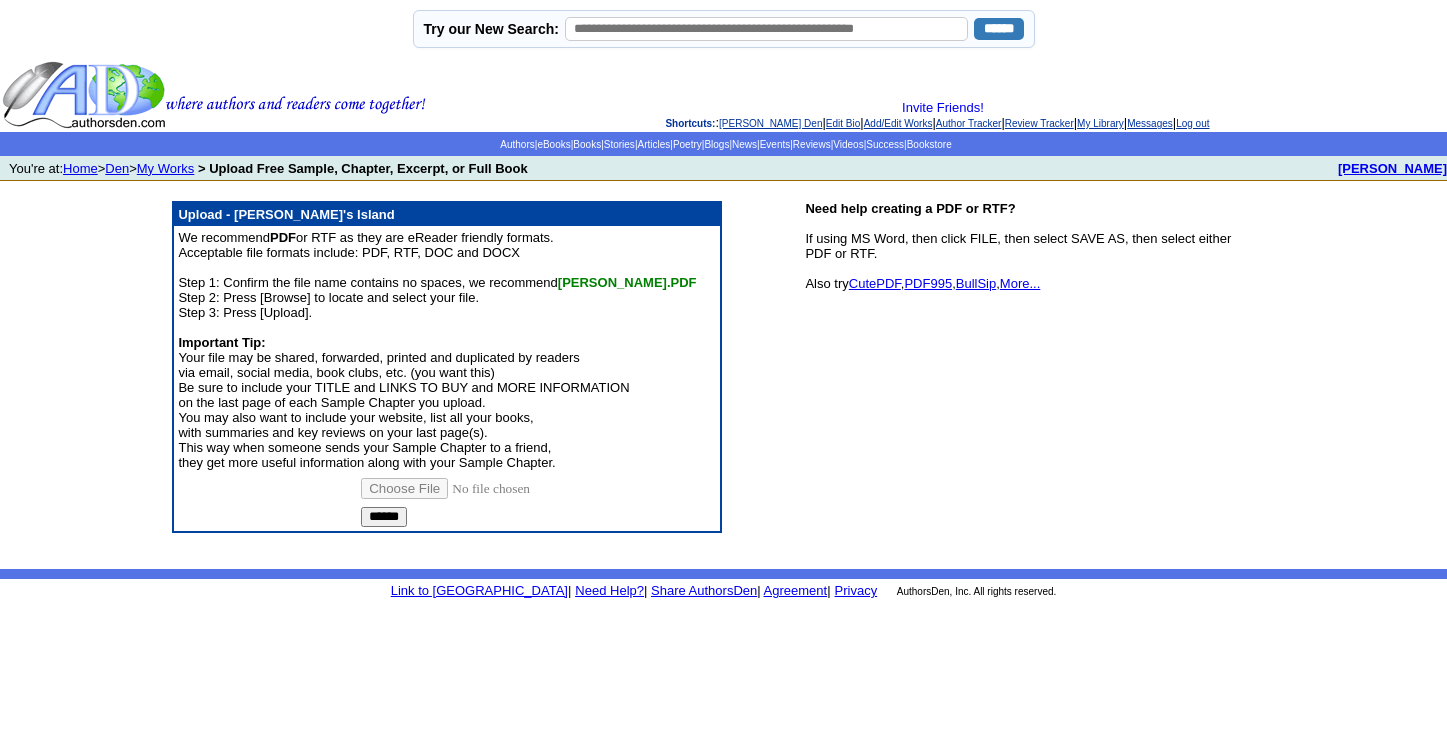 click at bounding box center (474, 488) 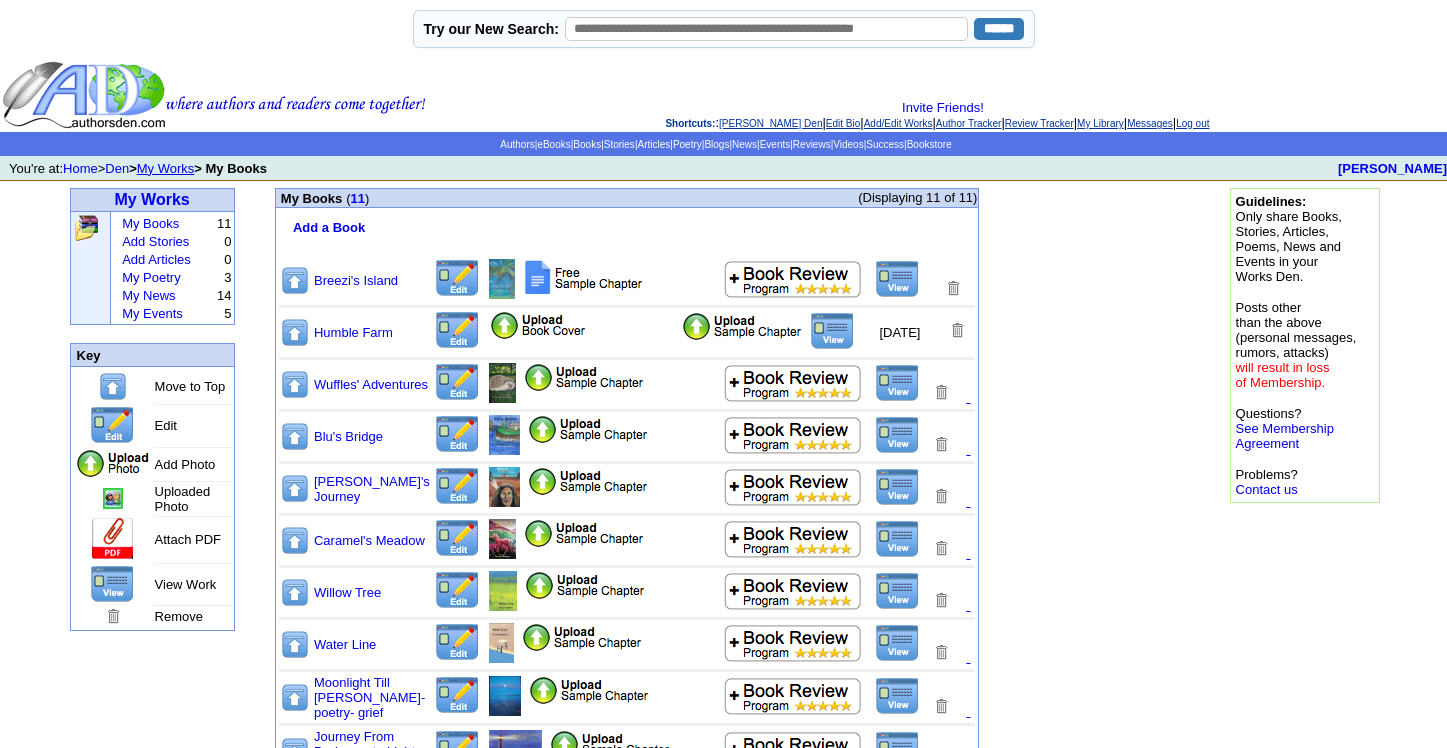 scroll, scrollTop: 0, scrollLeft: 0, axis: both 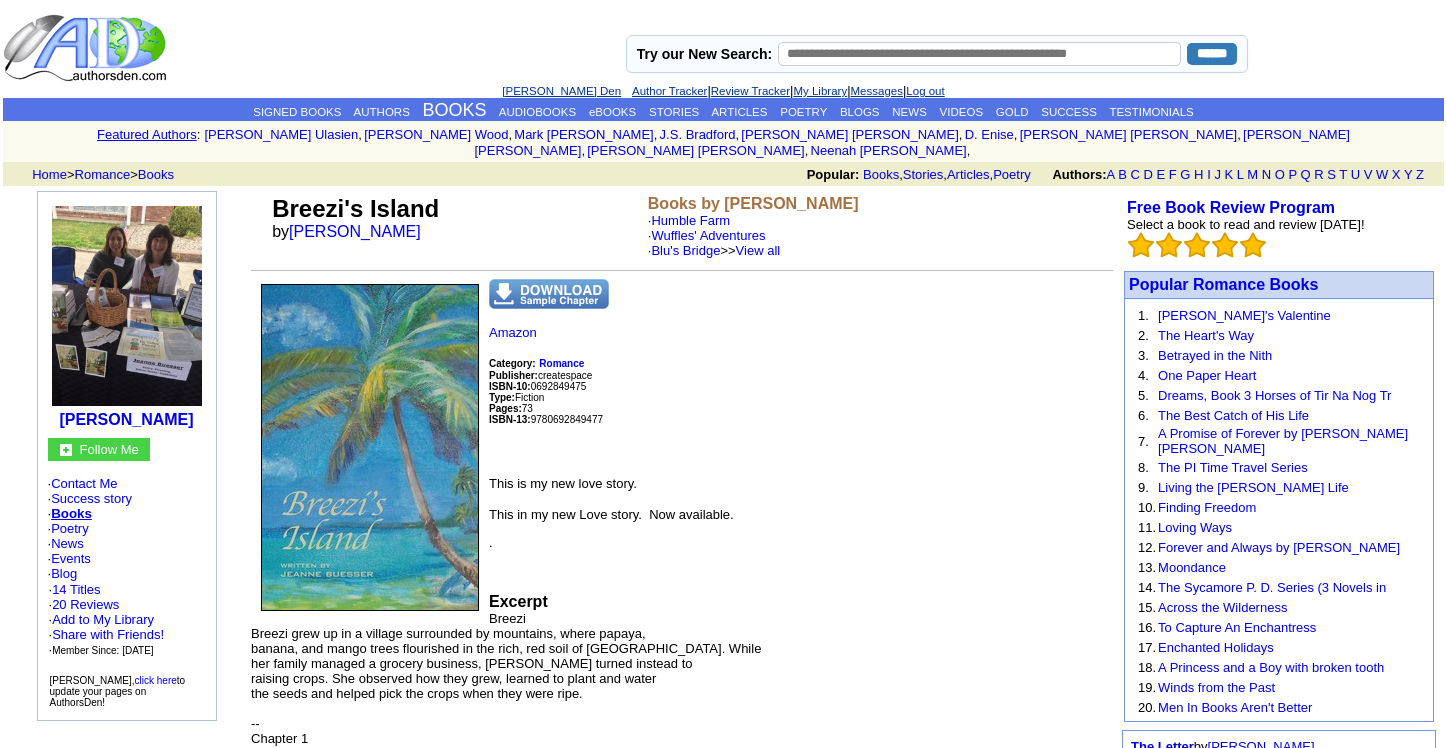 click at bounding box center [549, 294] 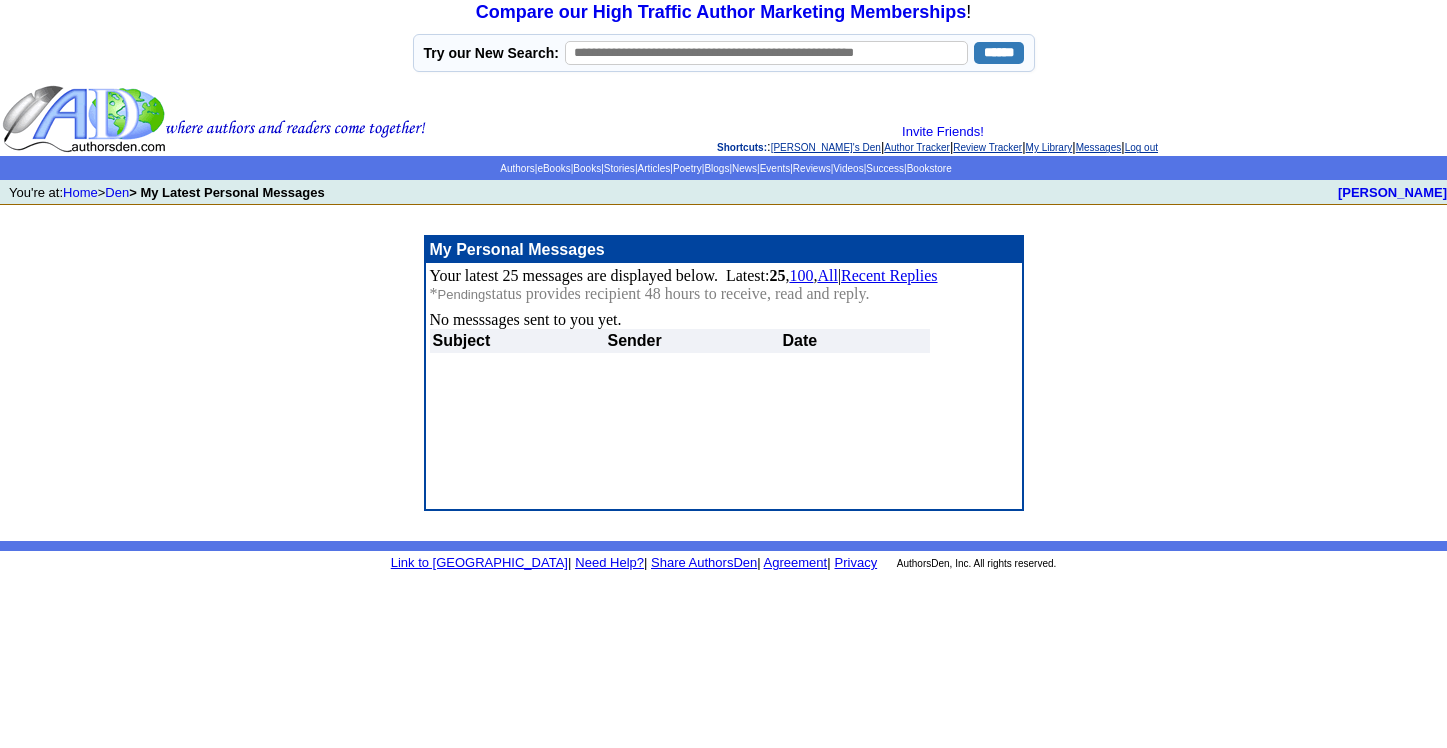 scroll, scrollTop: 0, scrollLeft: 0, axis: both 